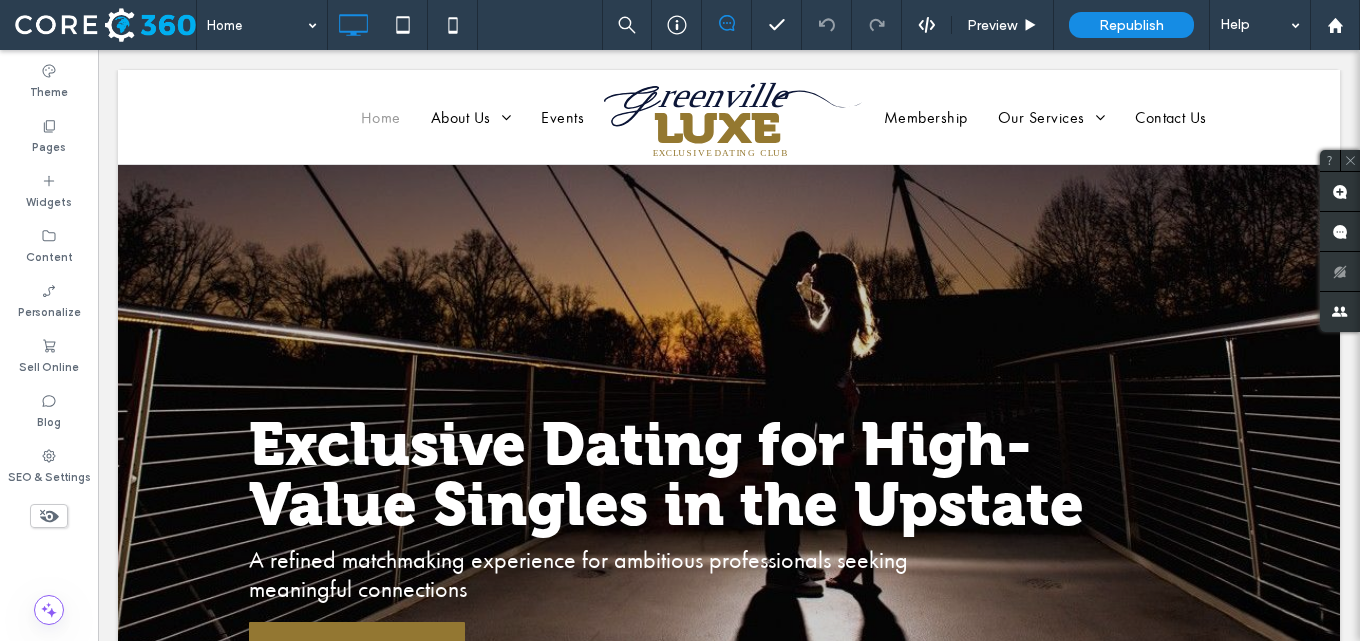 scroll, scrollTop: 0, scrollLeft: 0, axis: both 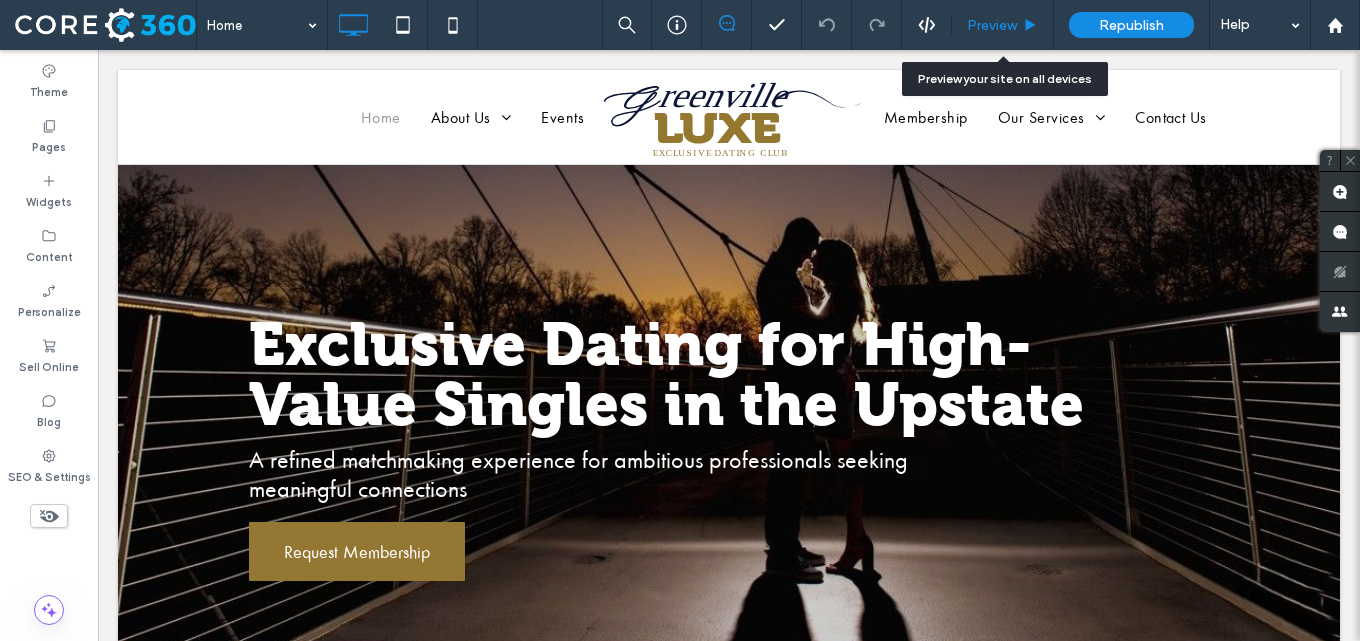 click on "Preview" at bounding box center [992, 25] 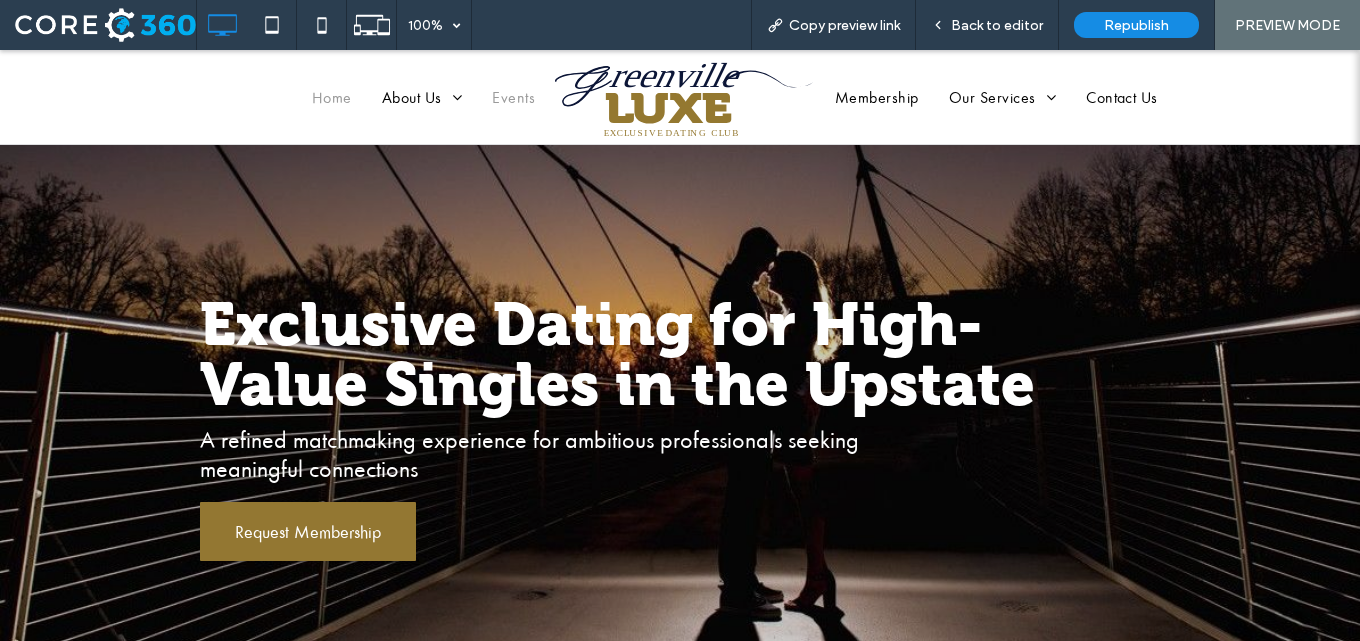 click on "Events" at bounding box center (513, 97) 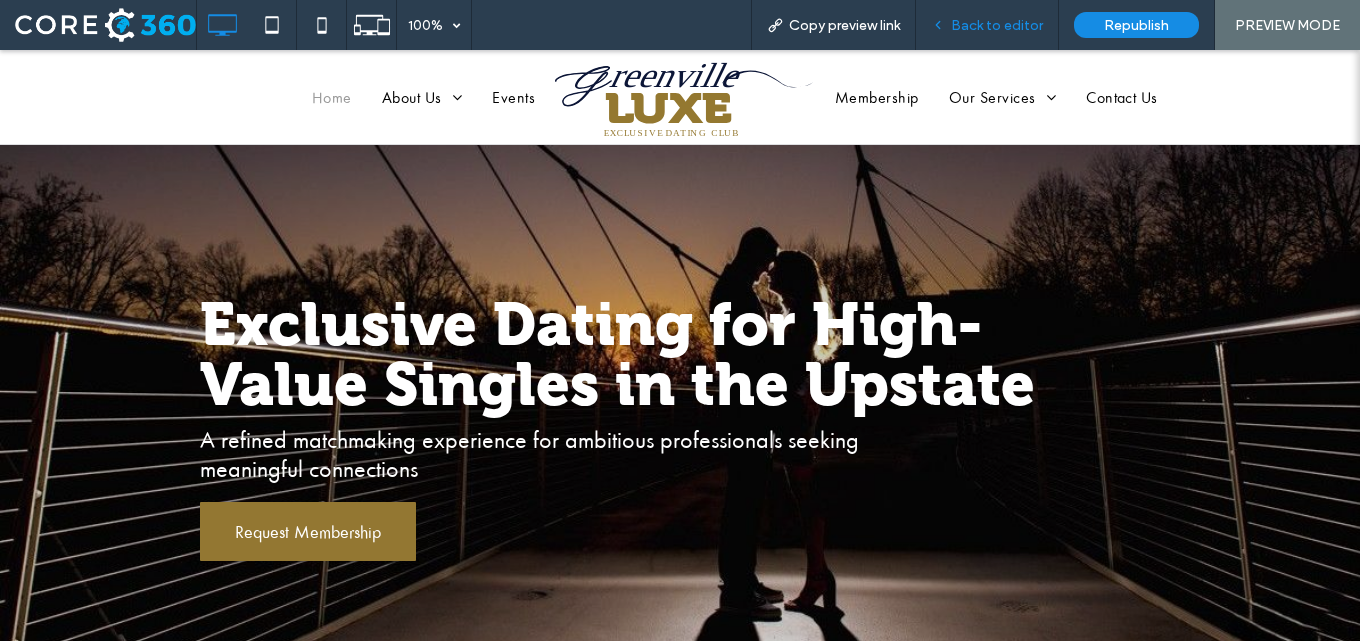 click on "Back to editor" at bounding box center [997, 25] 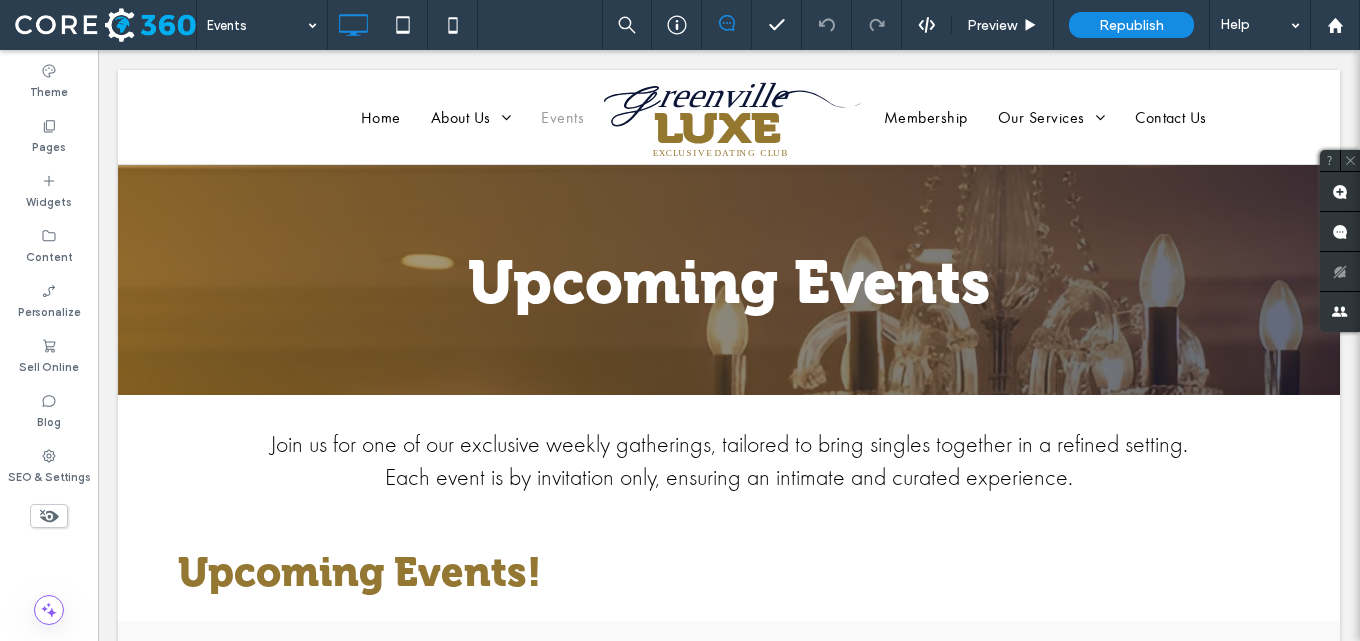 scroll, scrollTop: 0, scrollLeft: 0, axis: both 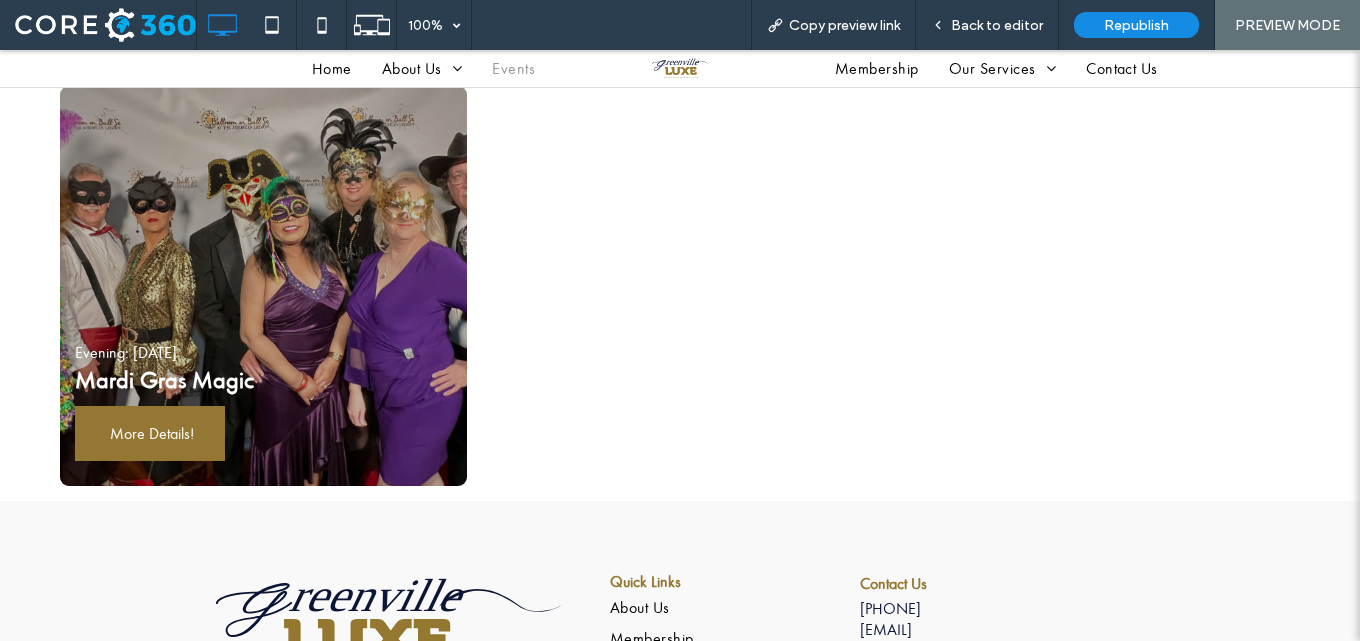 drag, startPoint x: 0, startPoint y: 50, endPoint x: 368, endPoint y: 208, distance: 400.4847 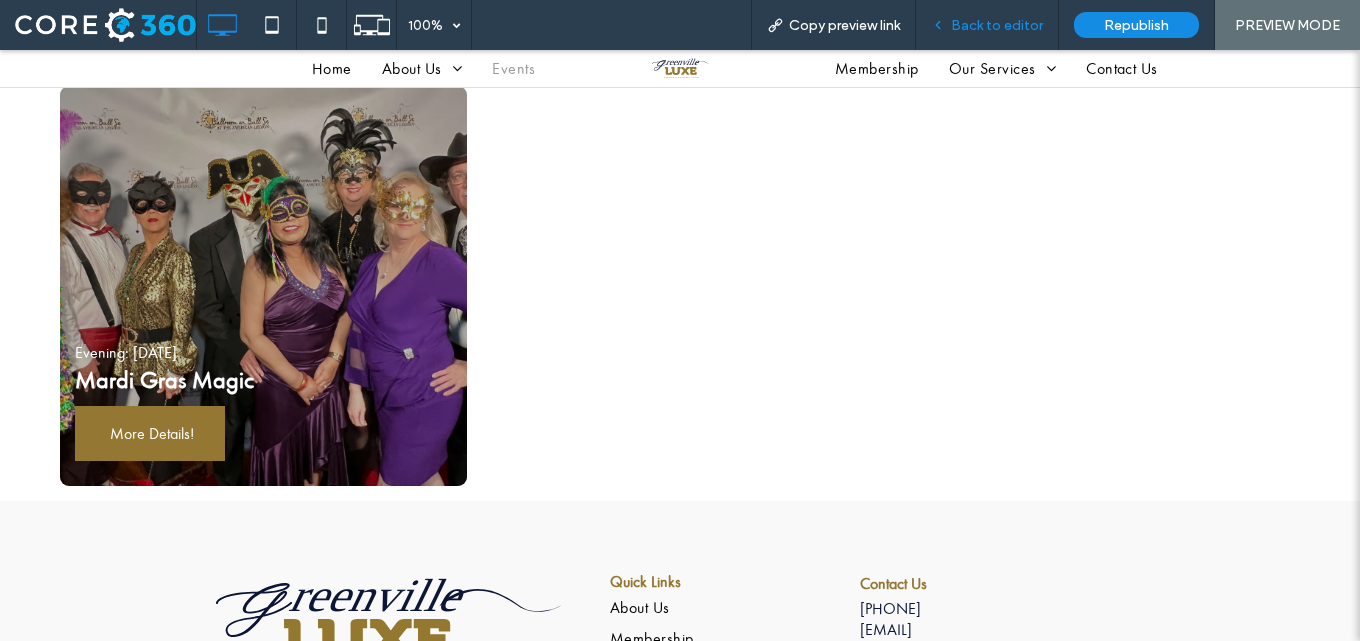 drag, startPoint x: 981, startPoint y: 13, endPoint x: 988, endPoint y: 26, distance: 14.764823 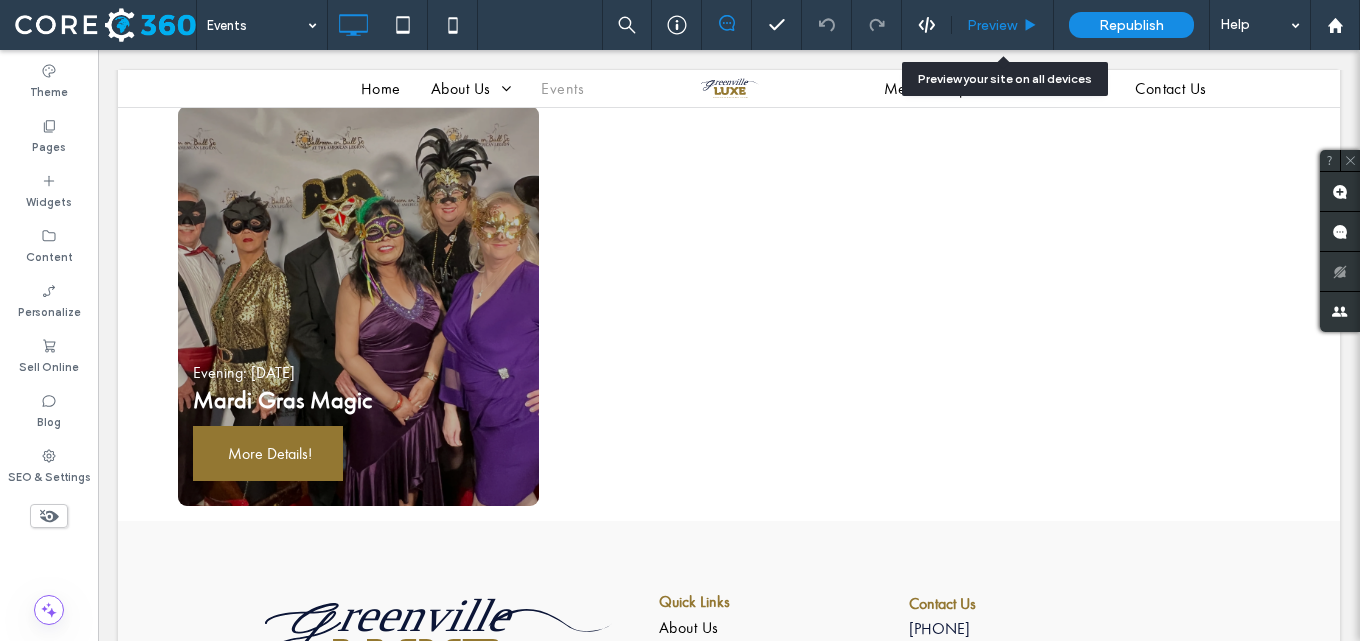 click on "Preview" at bounding box center [992, 25] 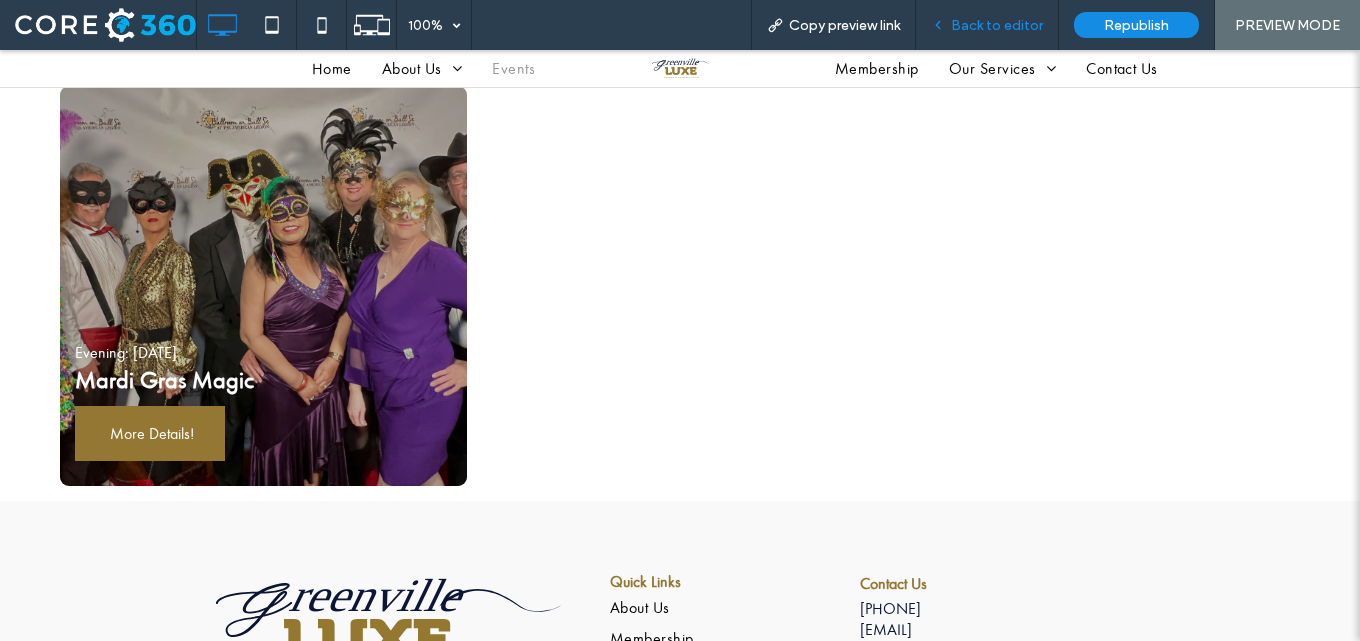 click on "Back to editor" at bounding box center (997, 25) 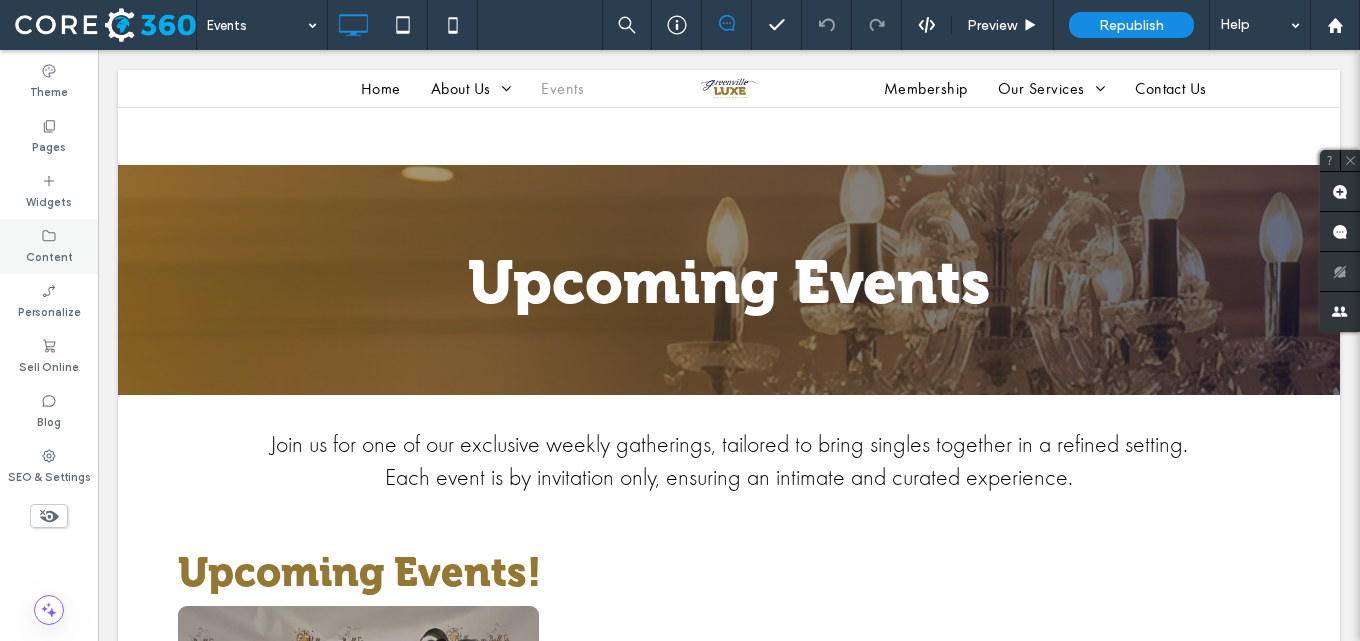 scroll, scrollTop: 400, scrollLeft: 0, axis: vertical 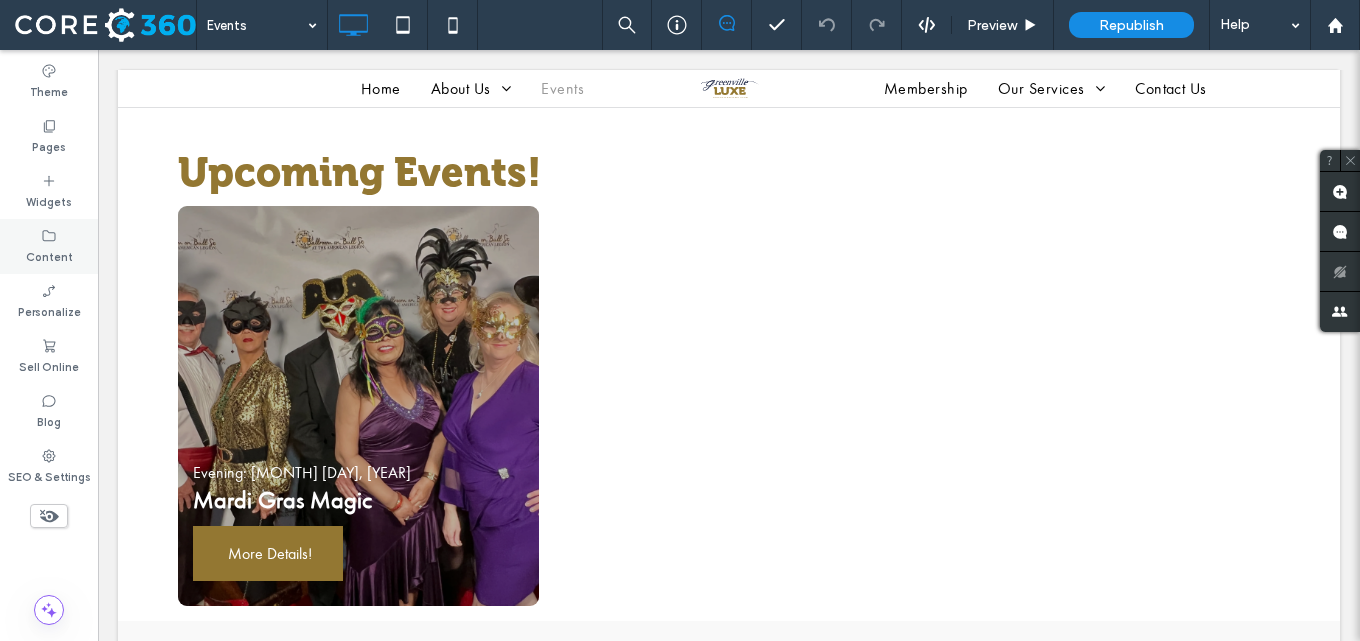 click on "Content" at bounding box center [49, 246] 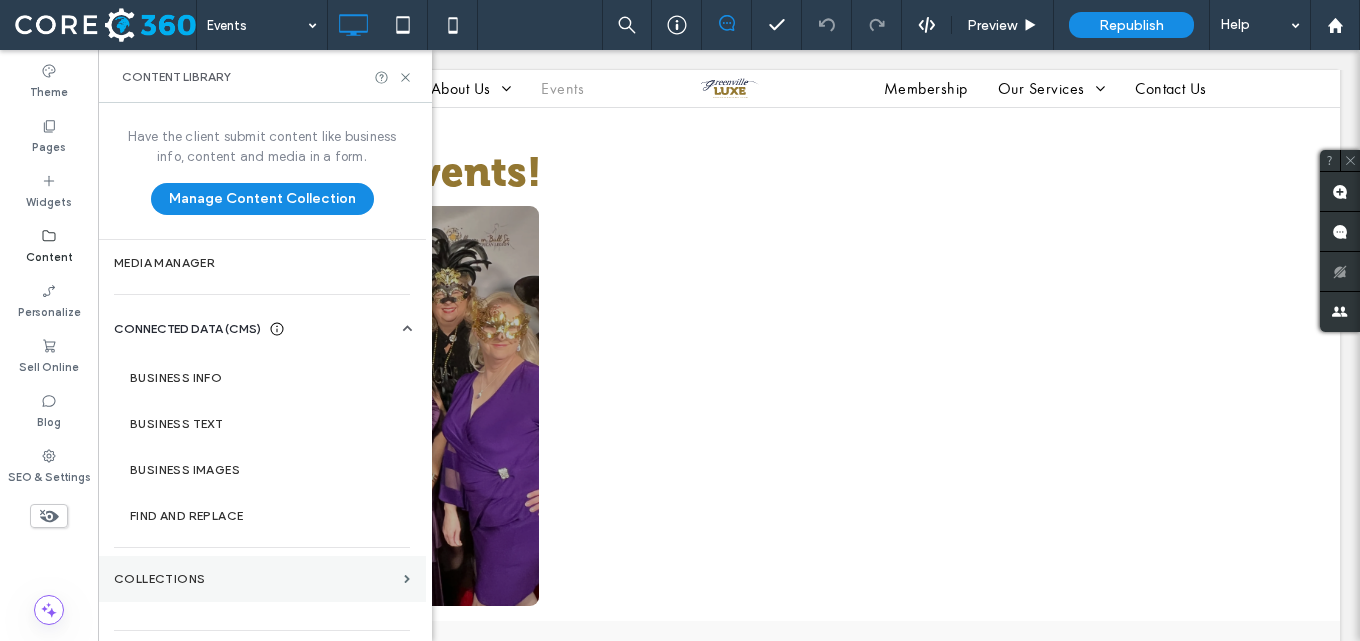 click on "Collections" at bounding box center [262, 579] 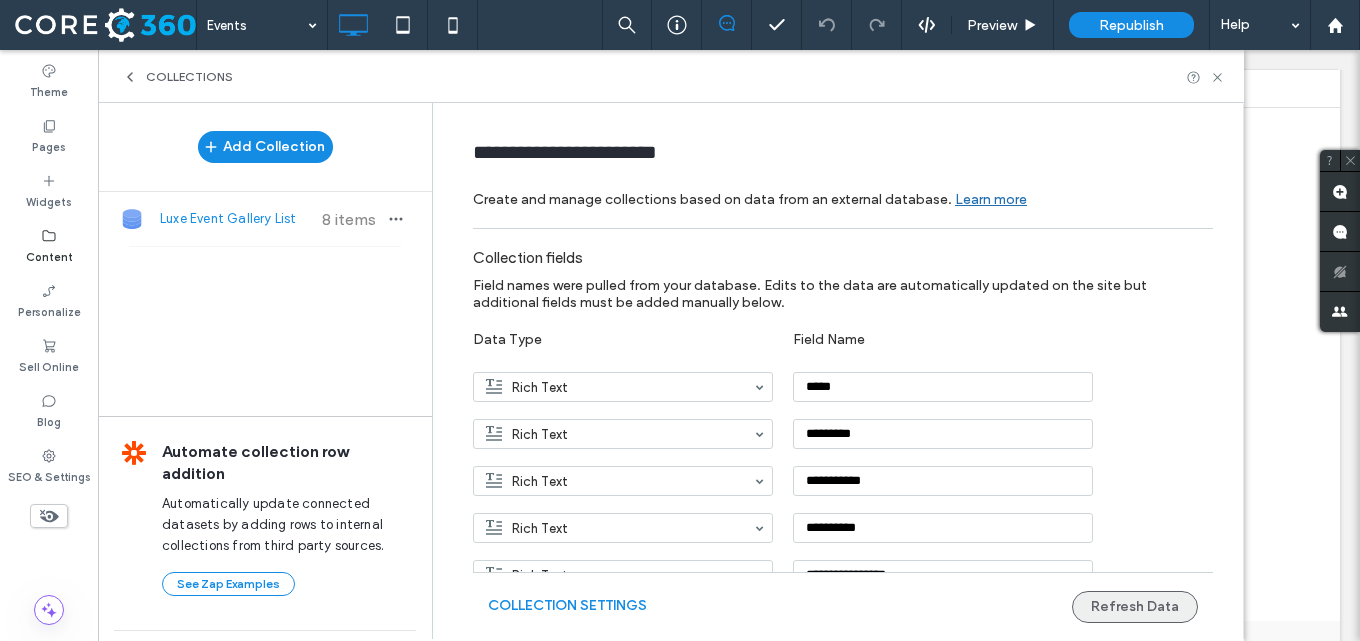 click on "Refresh Data" at bounding box center [1135, 607] 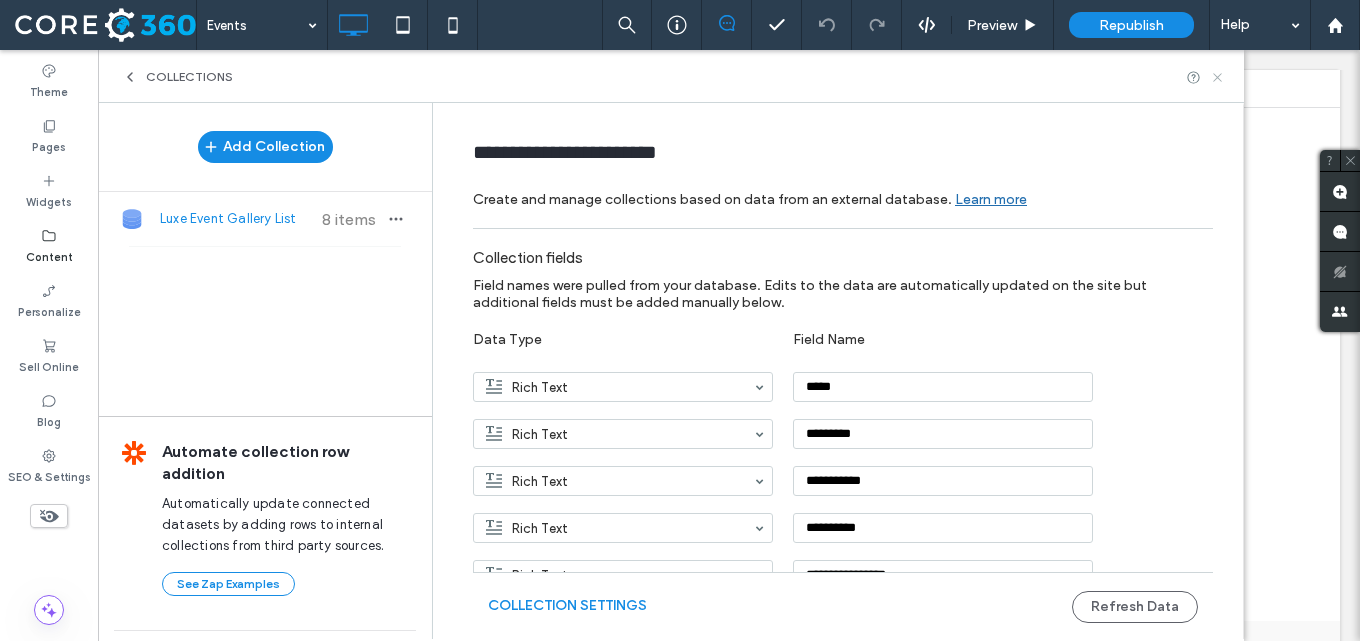 click 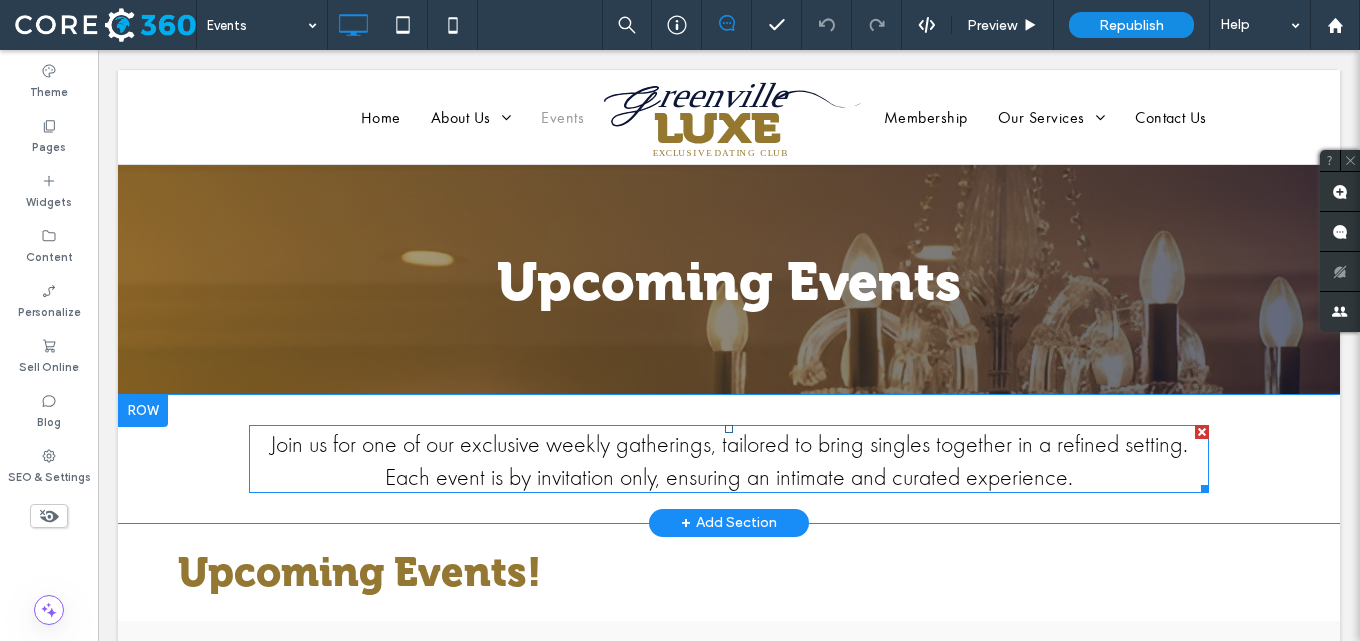 scroll, scrollTop: 323, scrollLeft: 0, axis: vertical 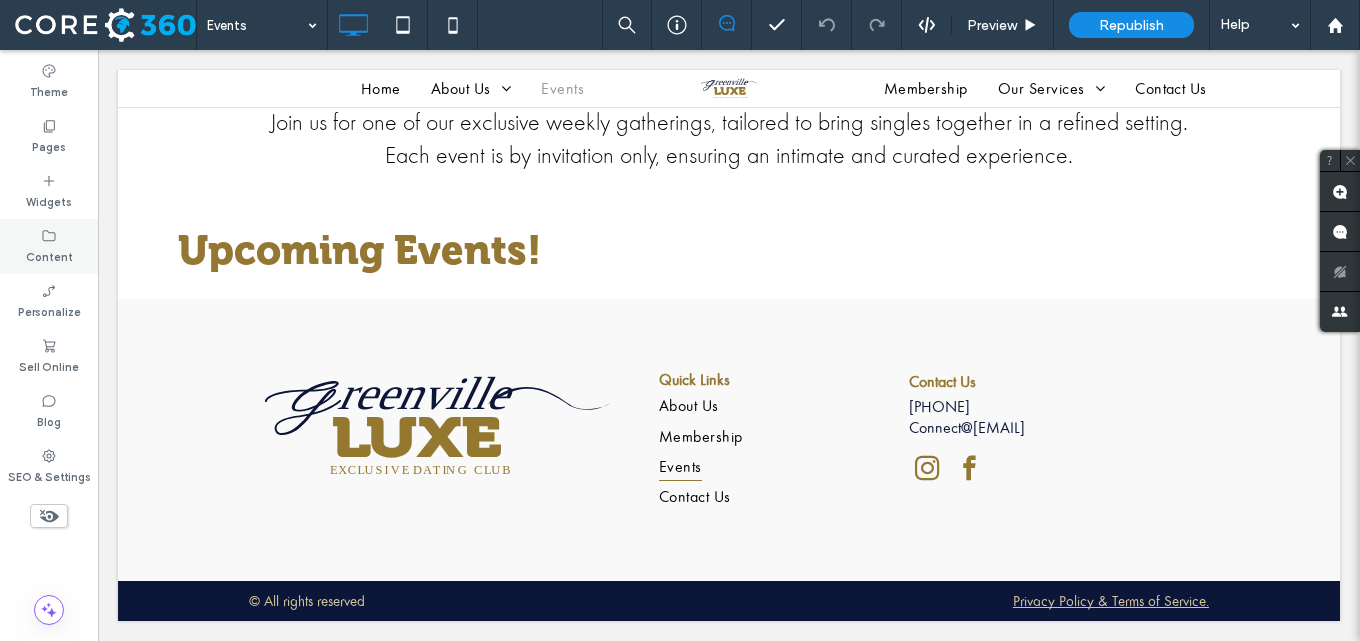 click on "Content" at bounding box center (49, 255) 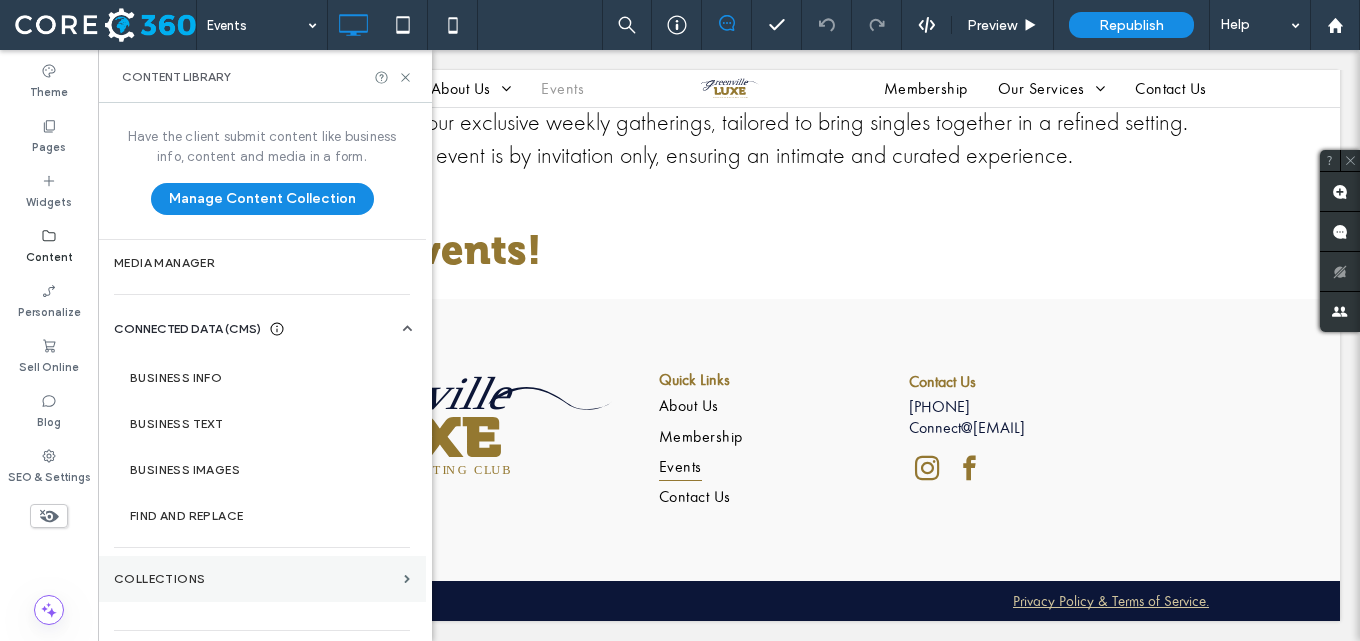 click on "Collections" at bounding box center [262, 579] 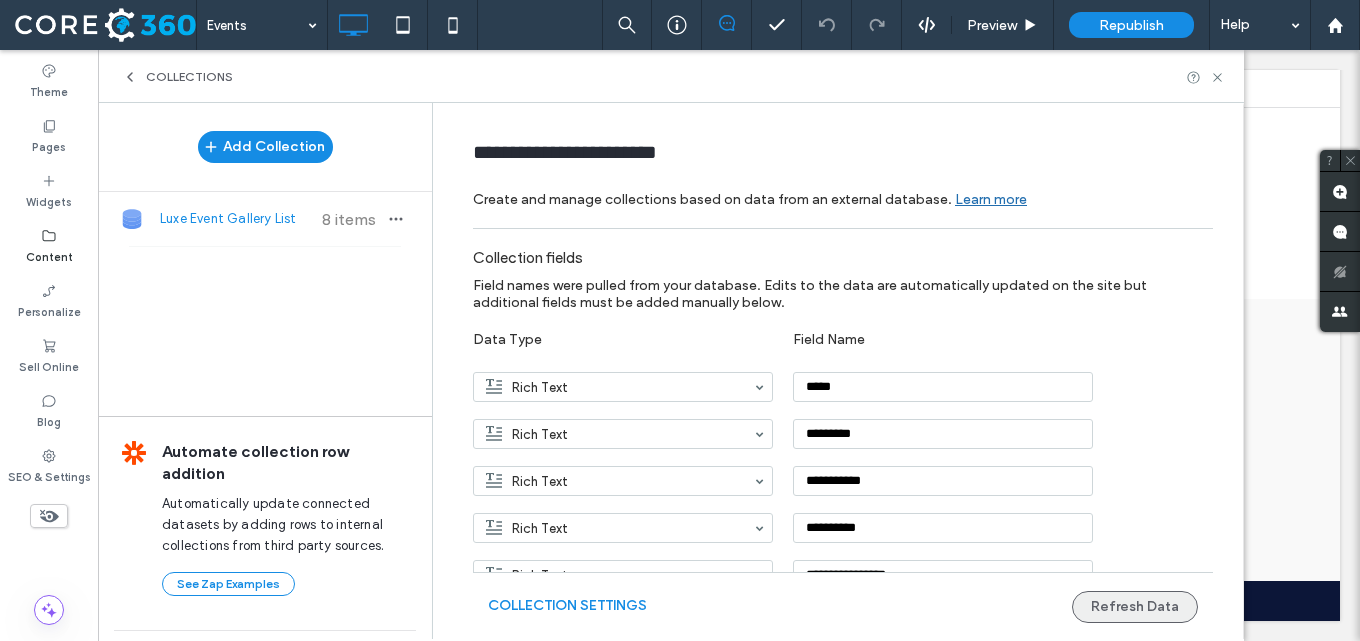 click on "Refresh Data" at bounding box center (1135, 607) 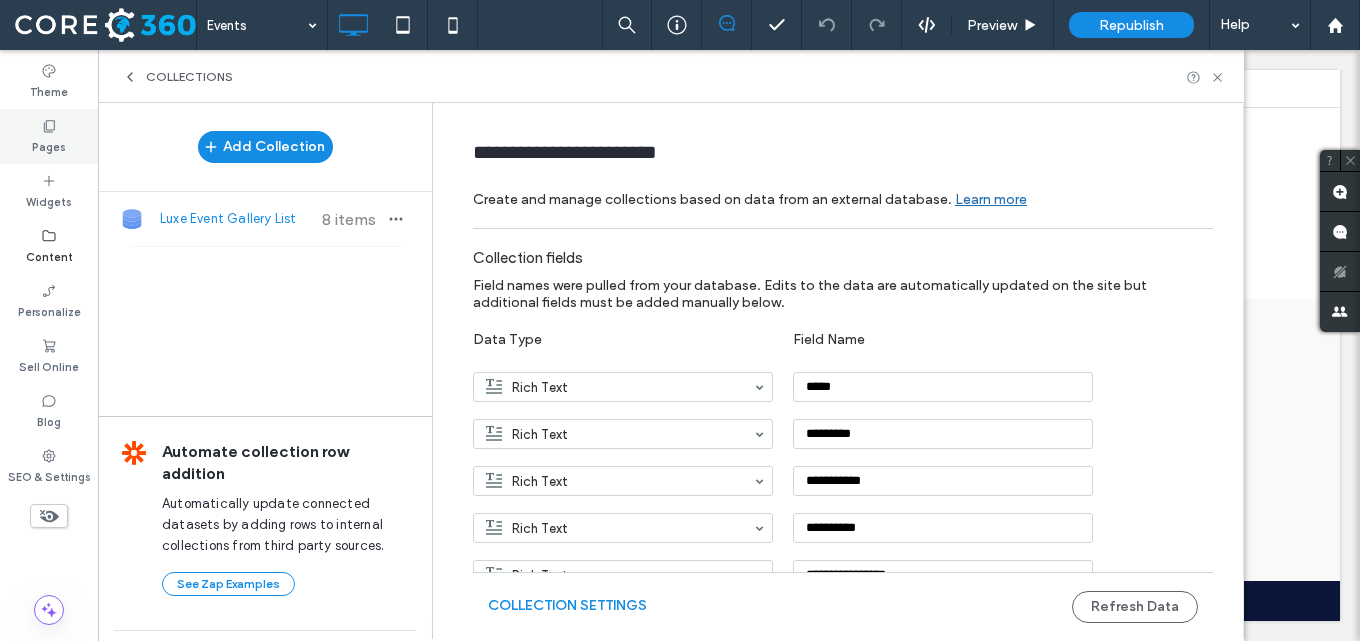 click on "Pages" at bounding box center [49, 145] 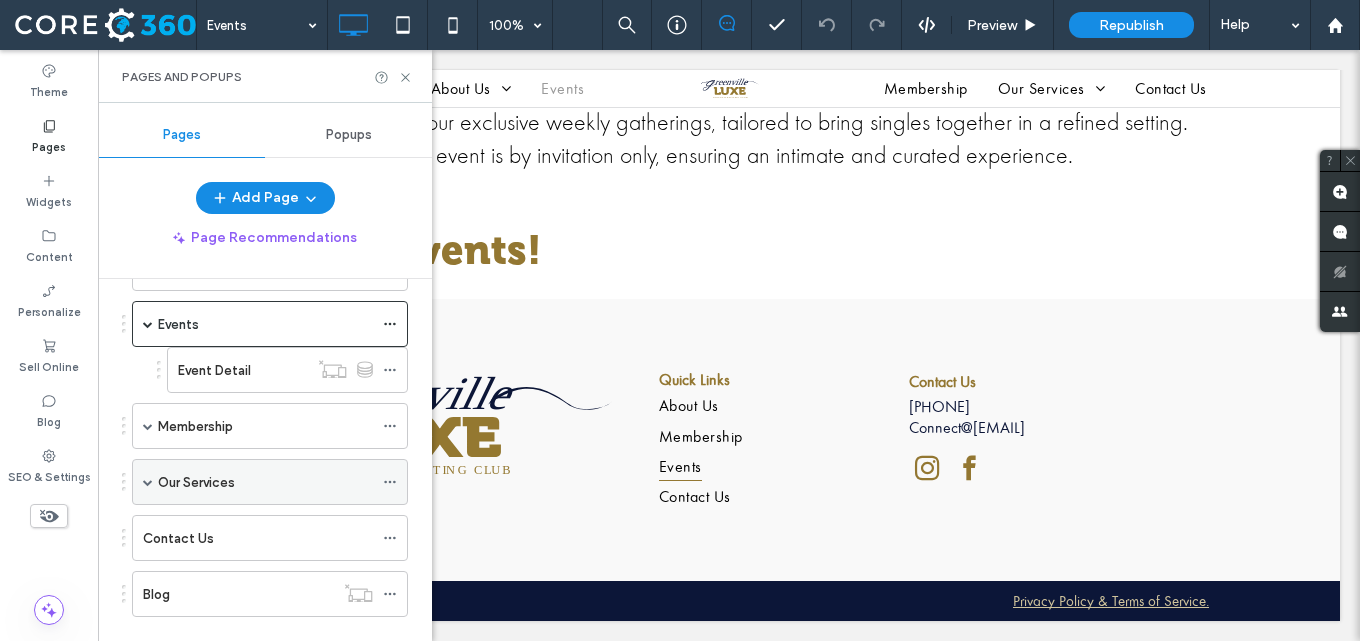 scroll, scrollTop: 200, scrollLeft: 0, axis: vertical 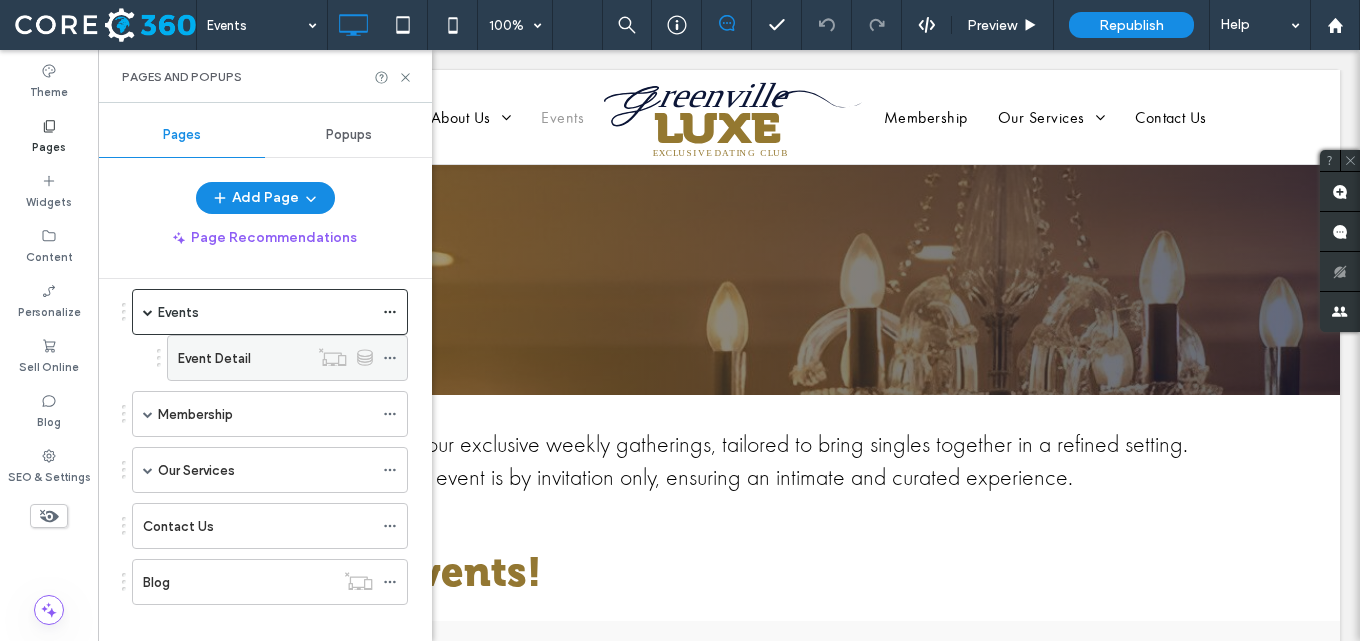 click on "Event Detail" at bounding box center (243, 358) 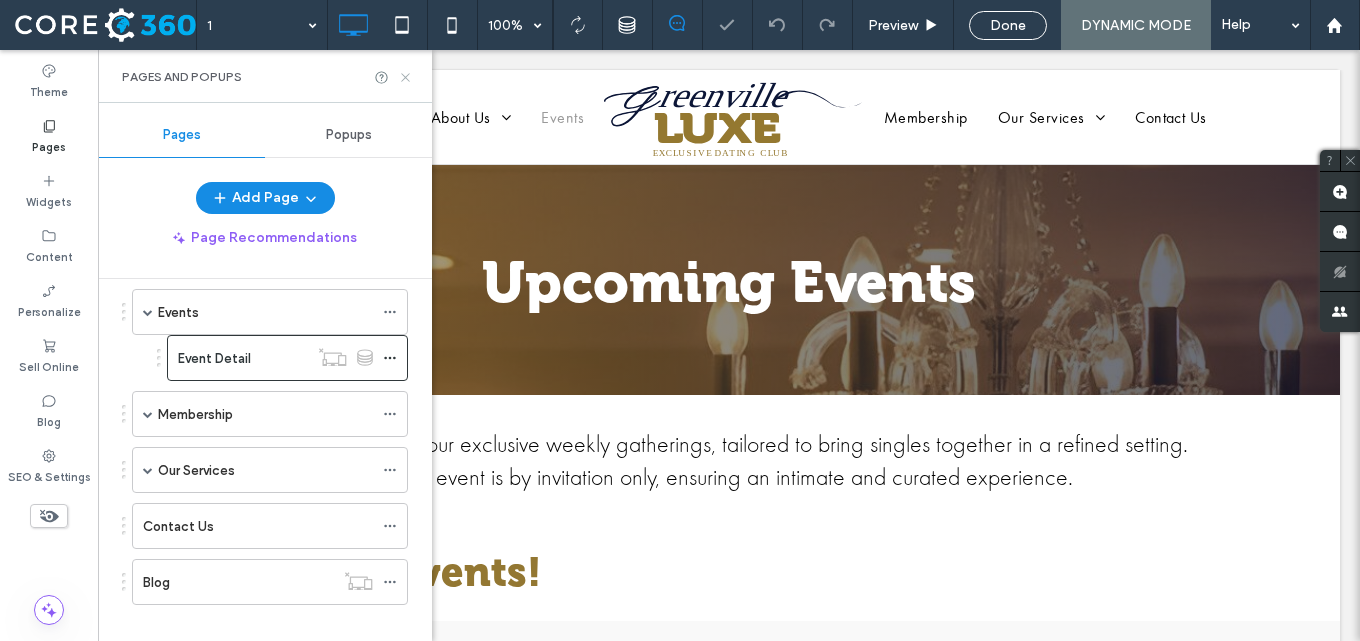 click 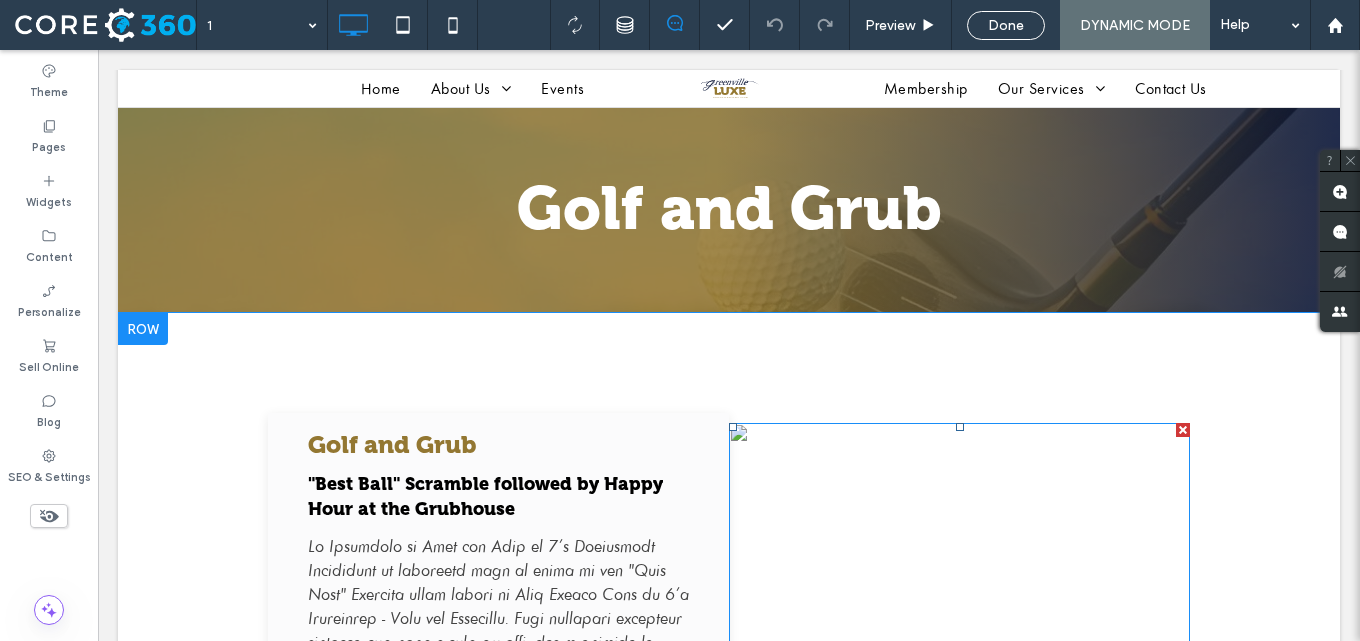 scroll, scrollTop: 200, scrollLeft: 0, axis: vertical 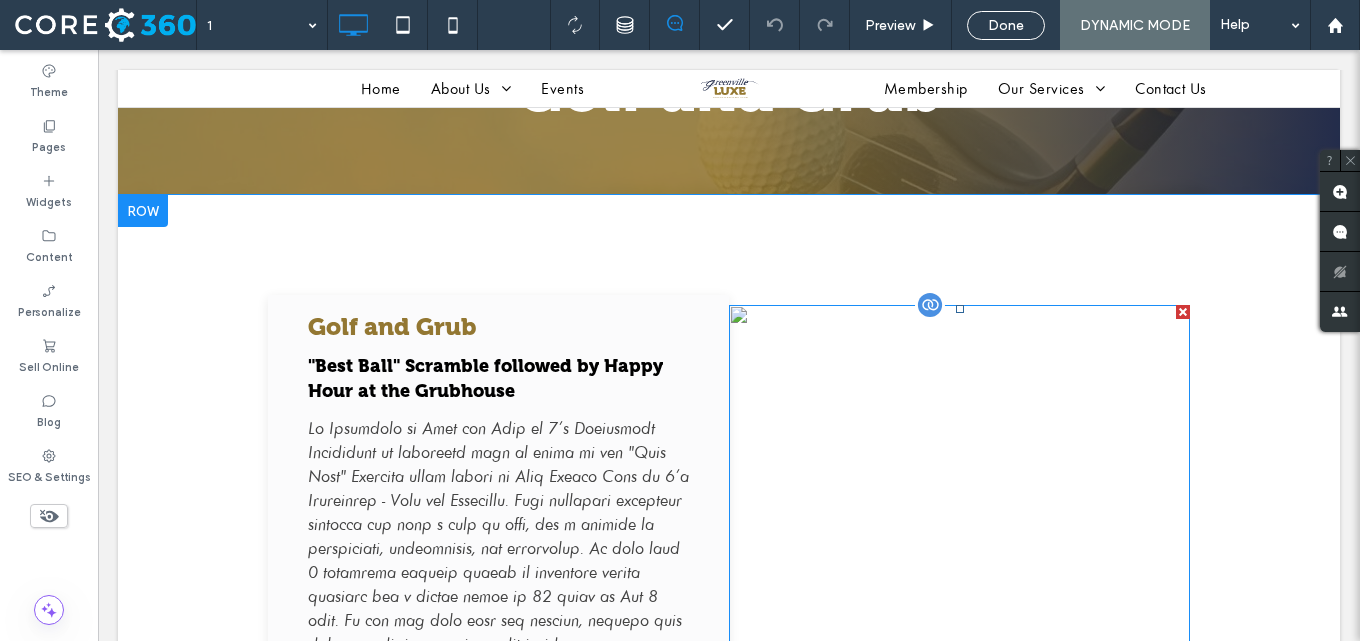 click at bounding box center (959, 555) 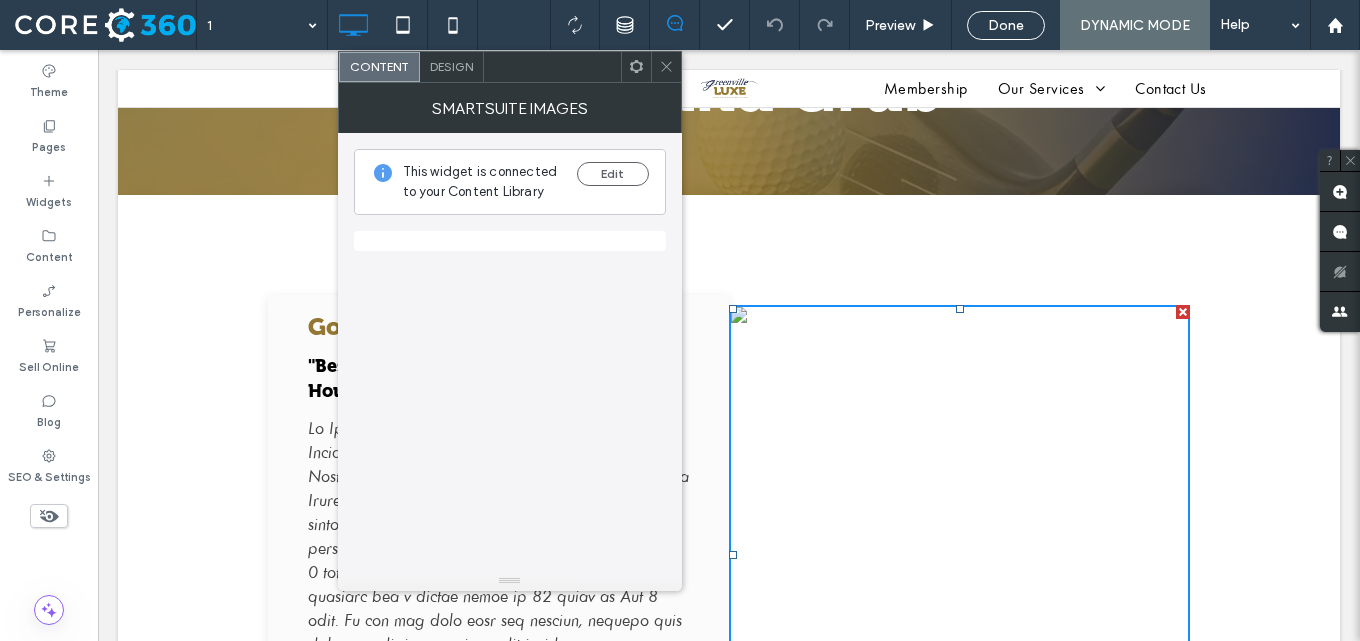 click on "Design" at bounding box center (451, 66) 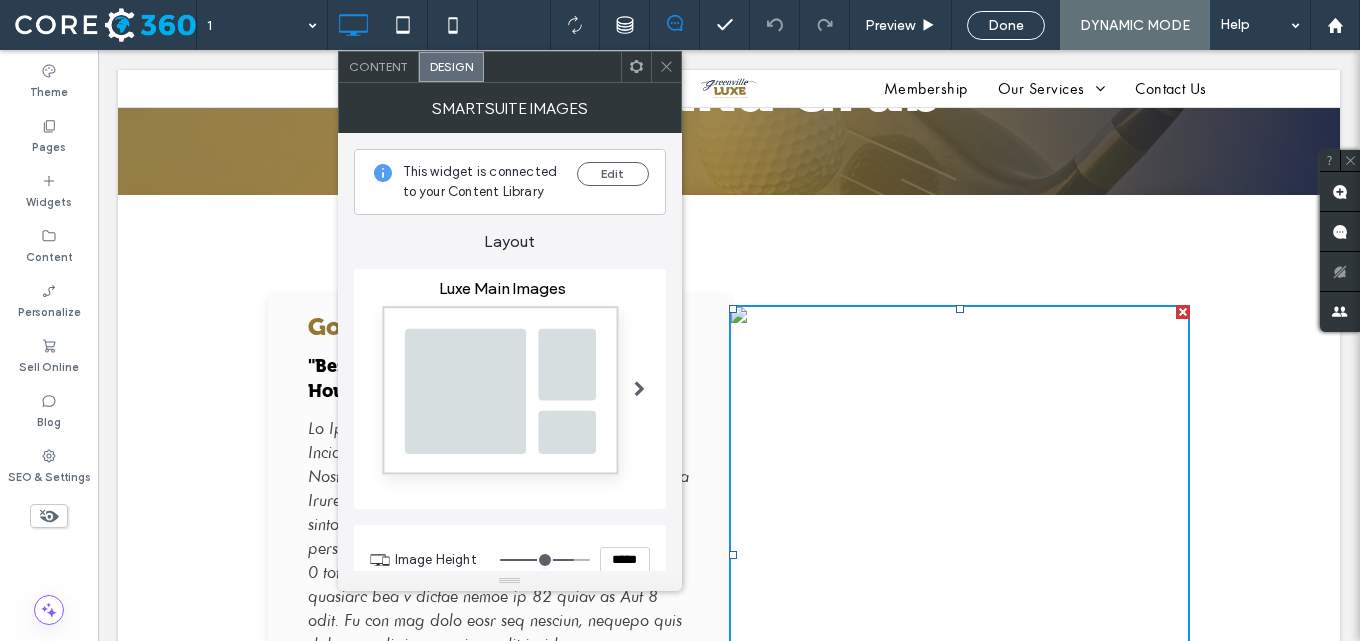 click at bounding box center [502, 396] 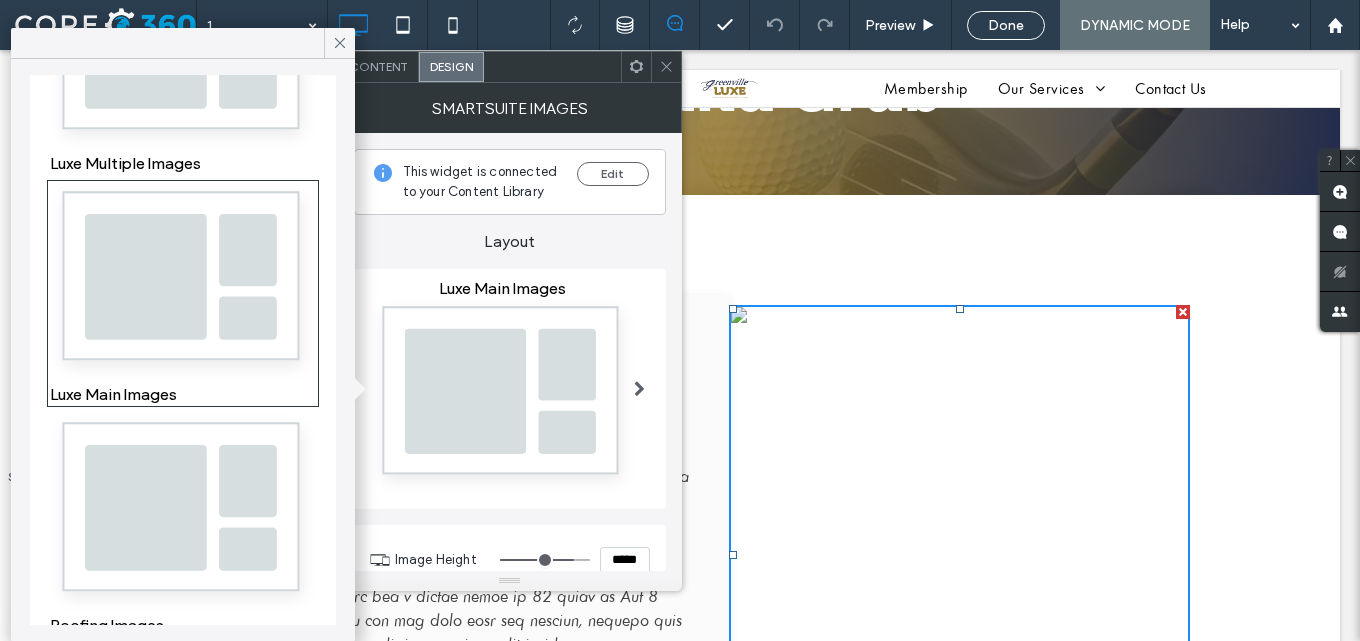 scroll, scrollTop: 176, scrollLeft: 0, axis: vertical 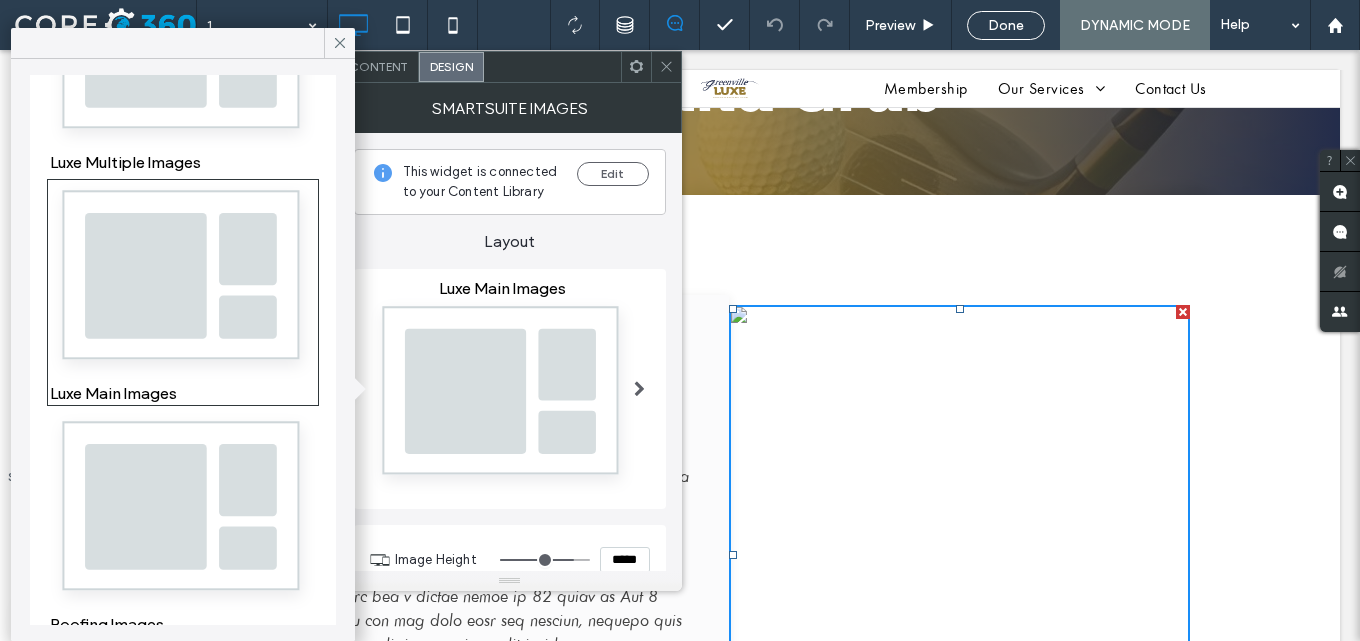 click at bounding box center [183, 512] 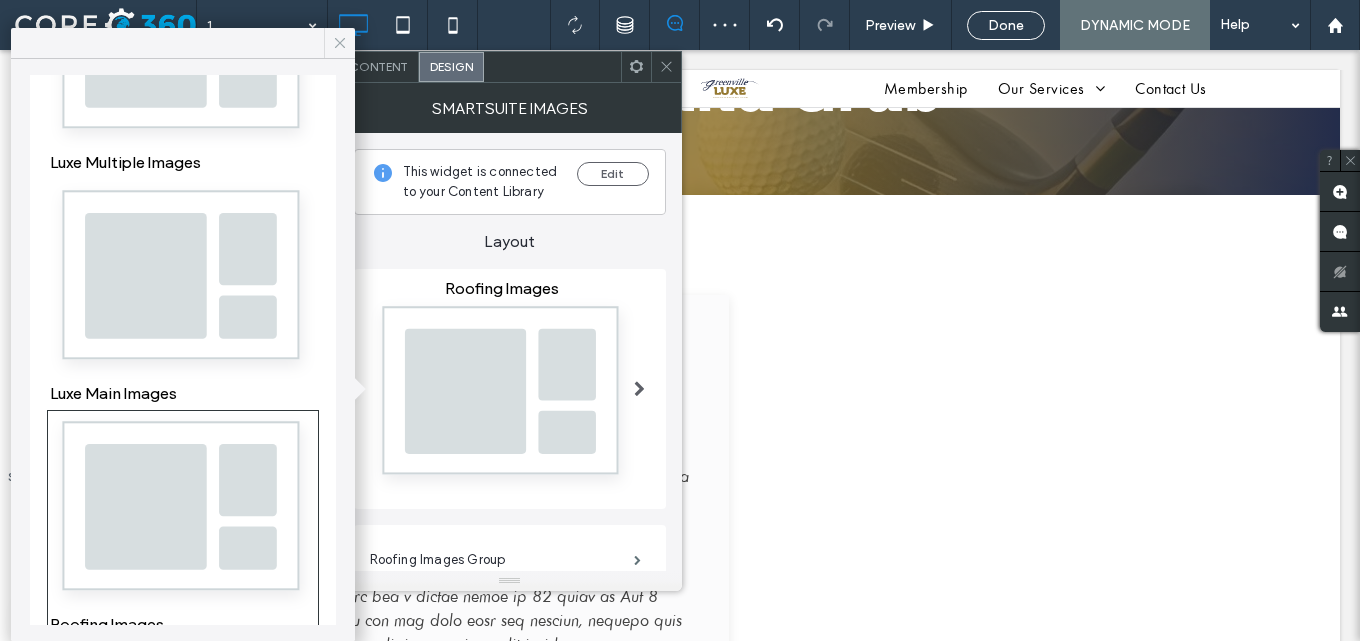 click 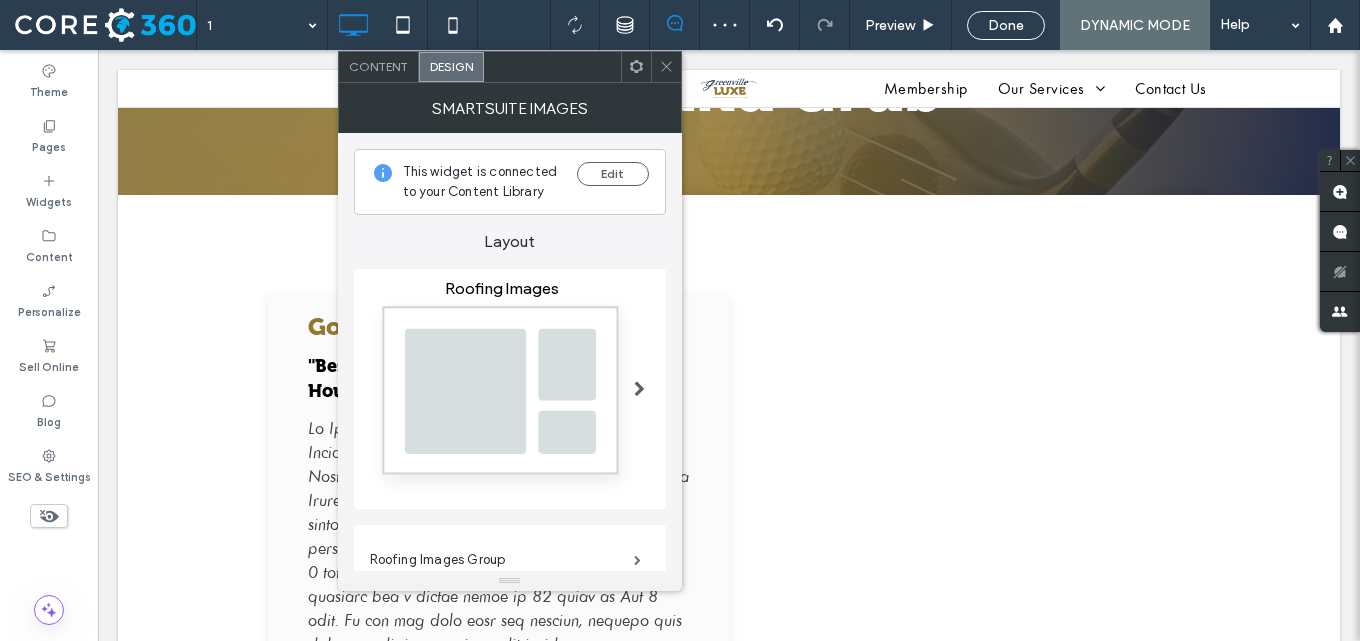 click at bounding box center [666, 67] 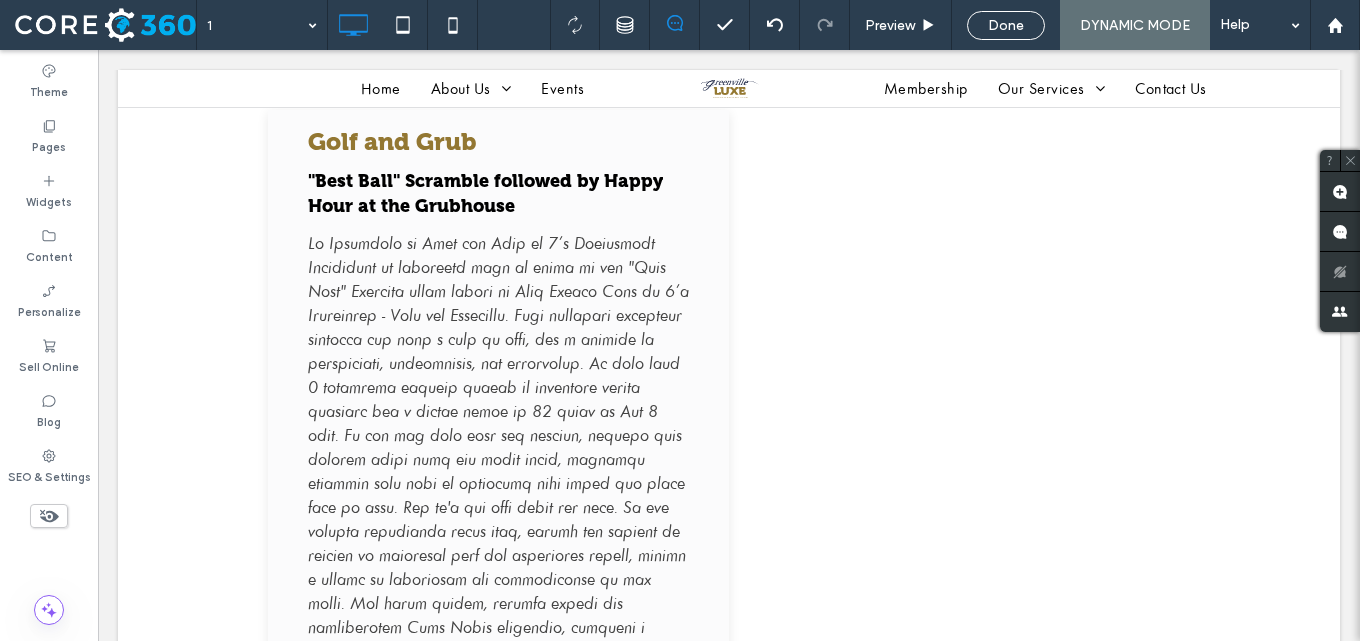 scroll, scrollTop: 400, scrollLeft: 0, axis: vertical 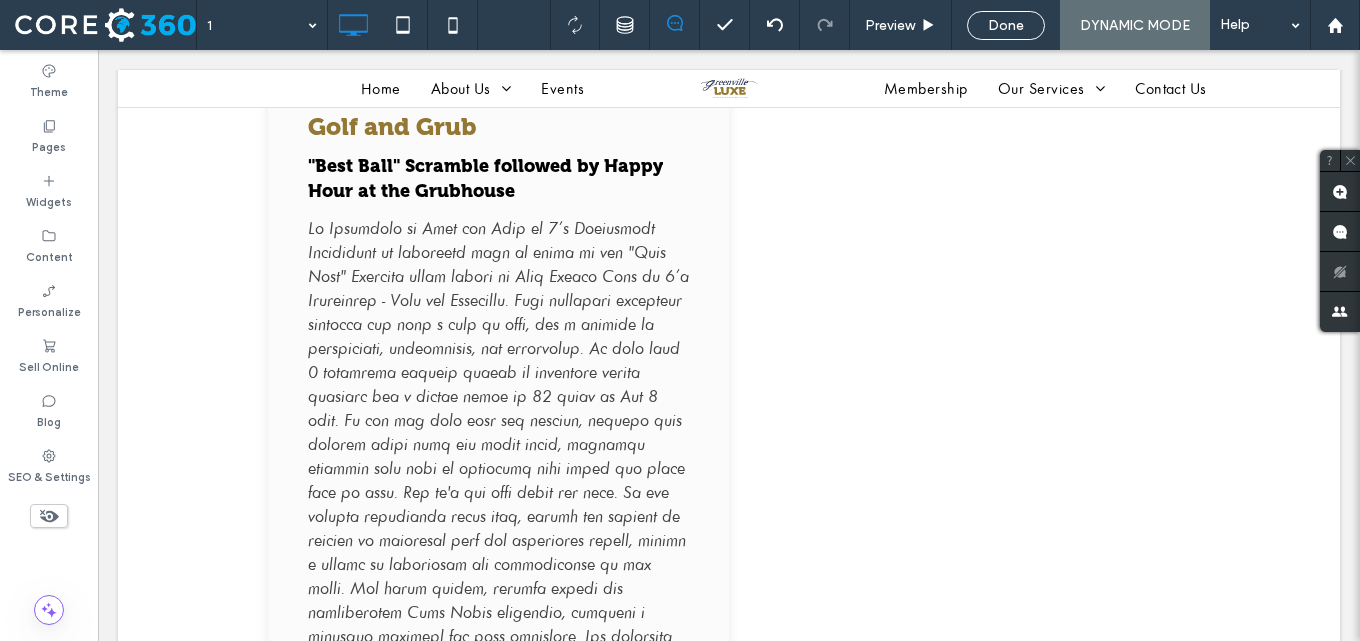 click on "Job Images
×
❮
❯
Click To Paste" at bounding box center [959, 631] 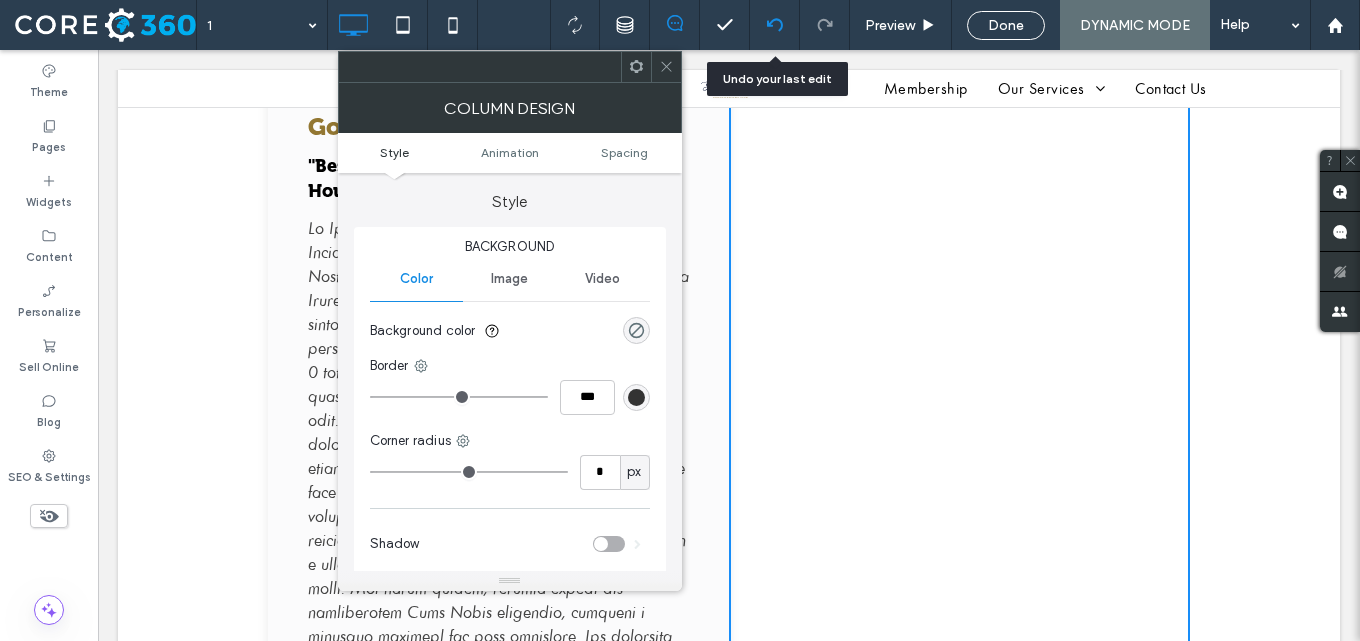 click at bounding box center (774, 25) 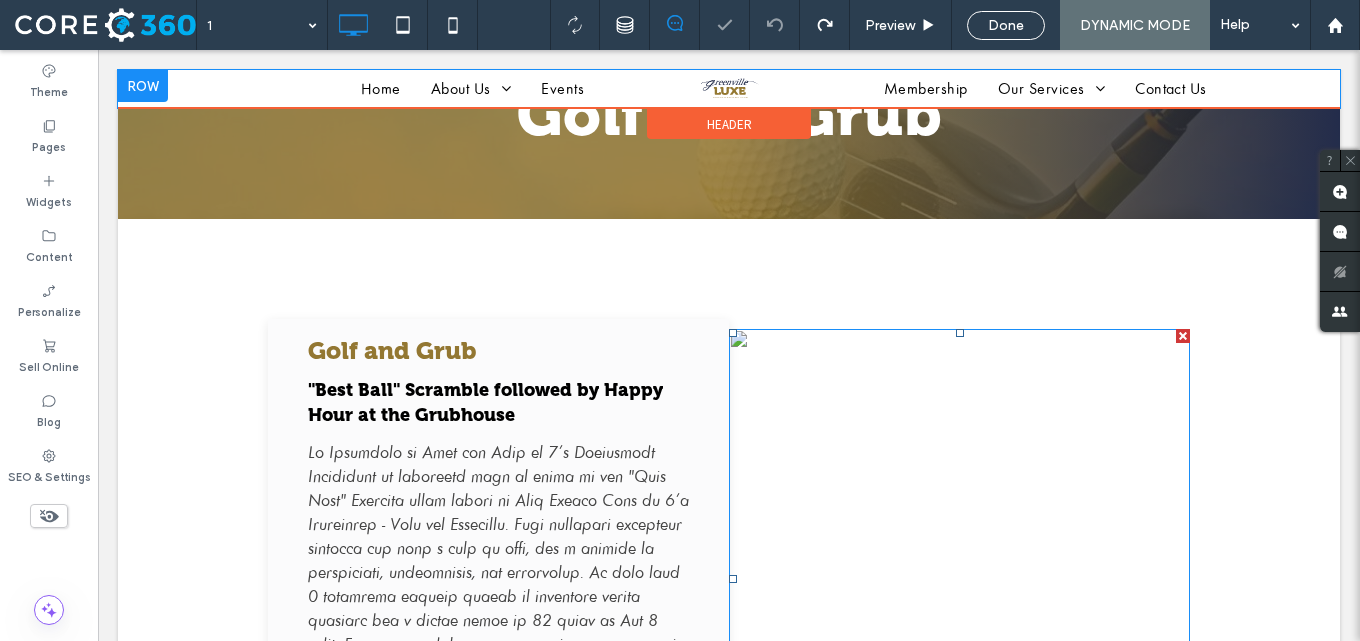 scroll, scrollTop: 0, scrollLeft: 0, axis: both 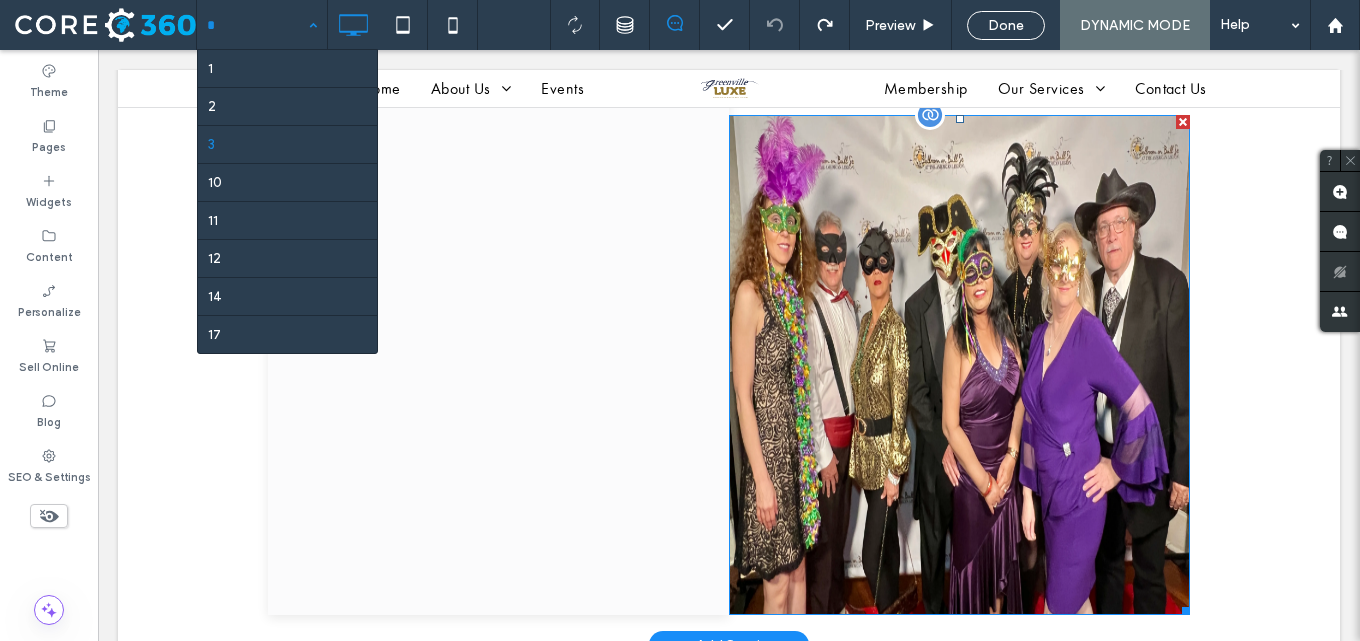 click at bounding box center (959, 365) 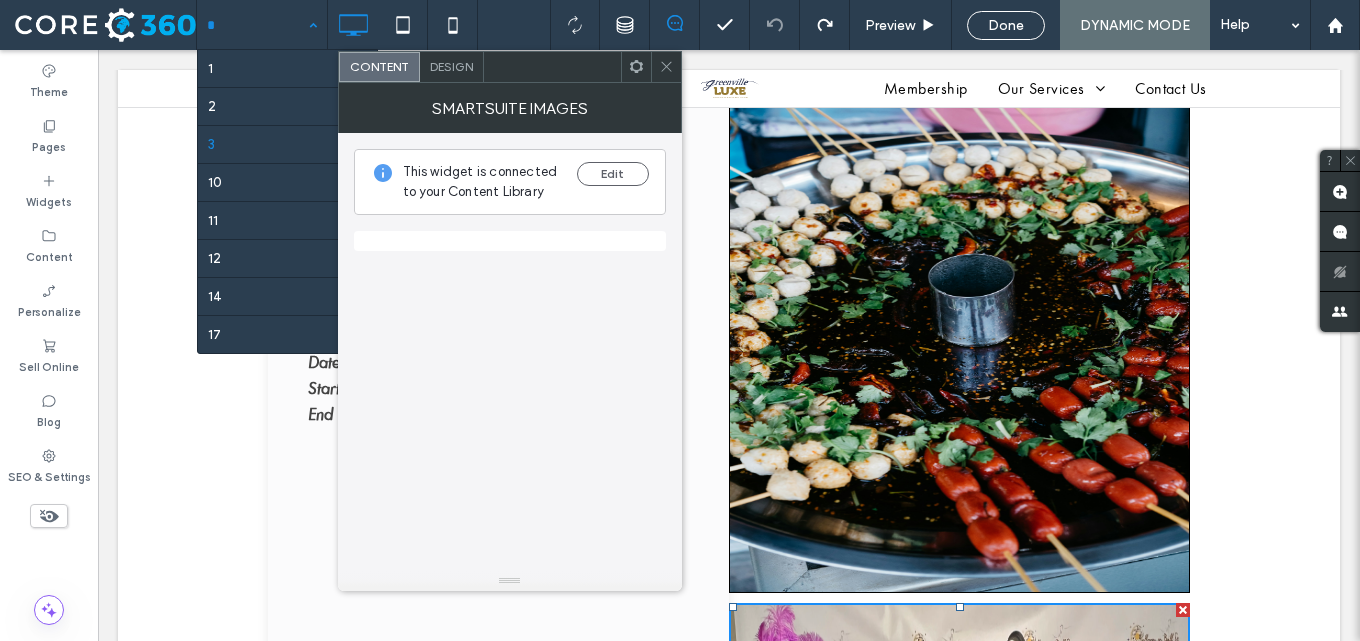 scroll, scrollTop: 1400, scrollLeft: 0, axis: vertical 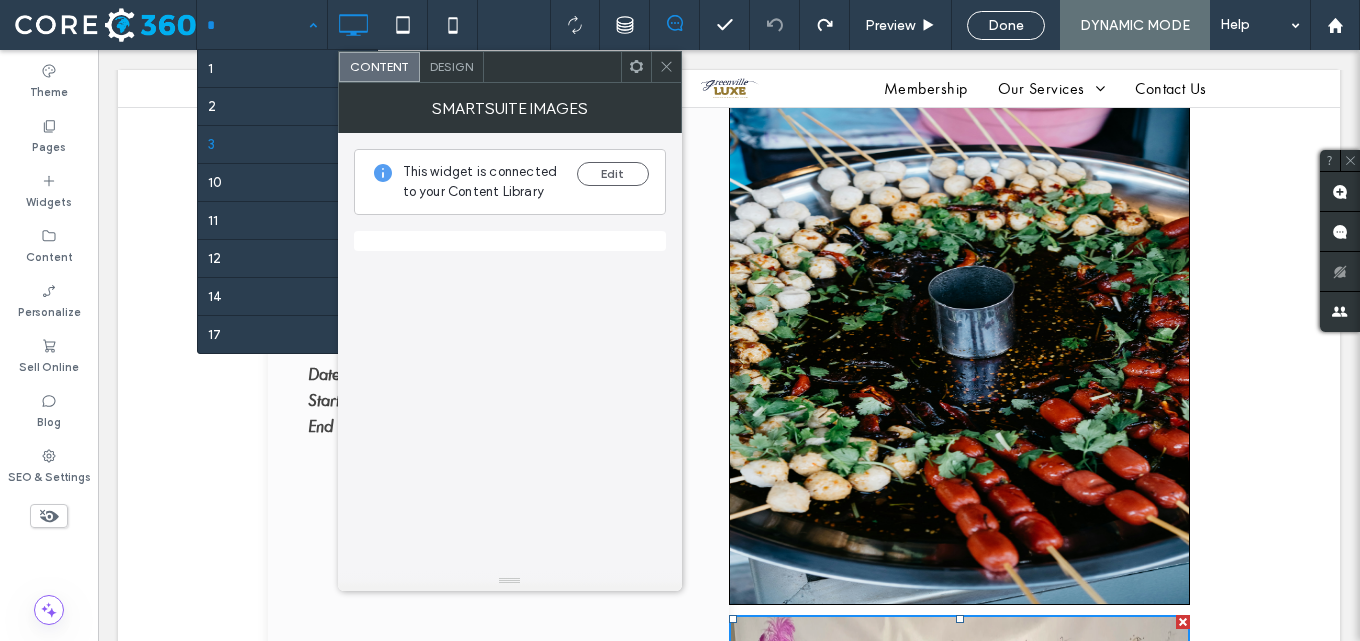 click at bounding box center [959, 355] 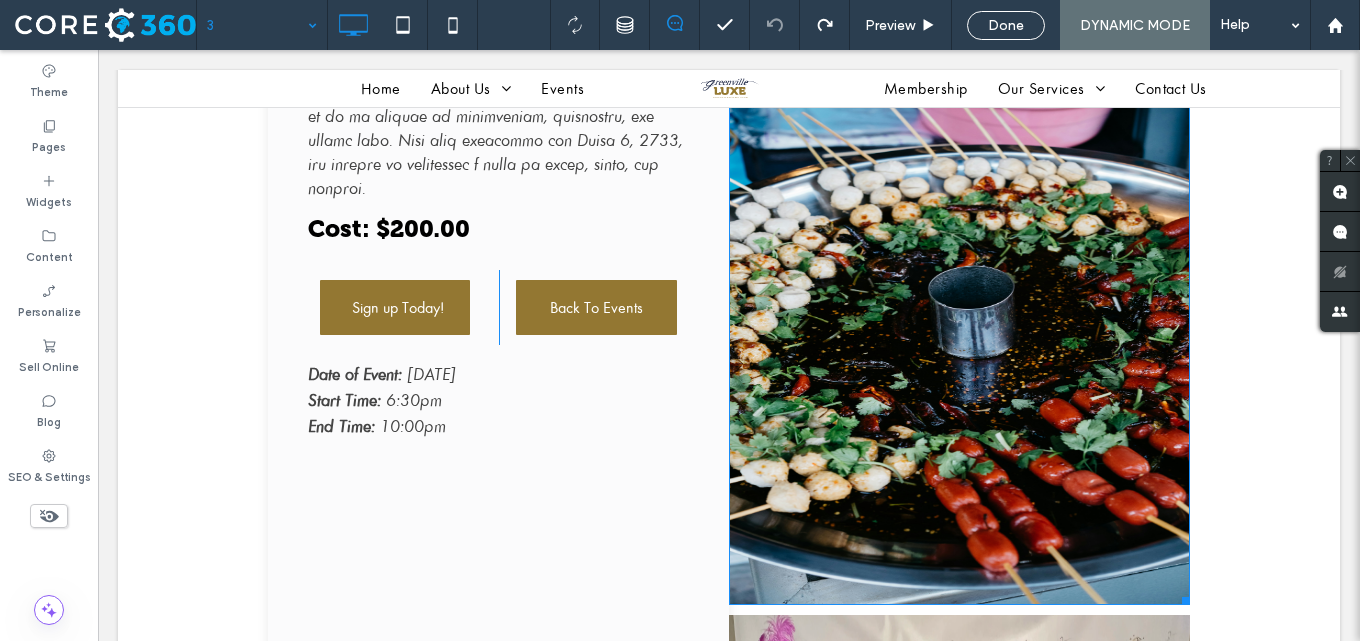click at bounding box center [959, -150] 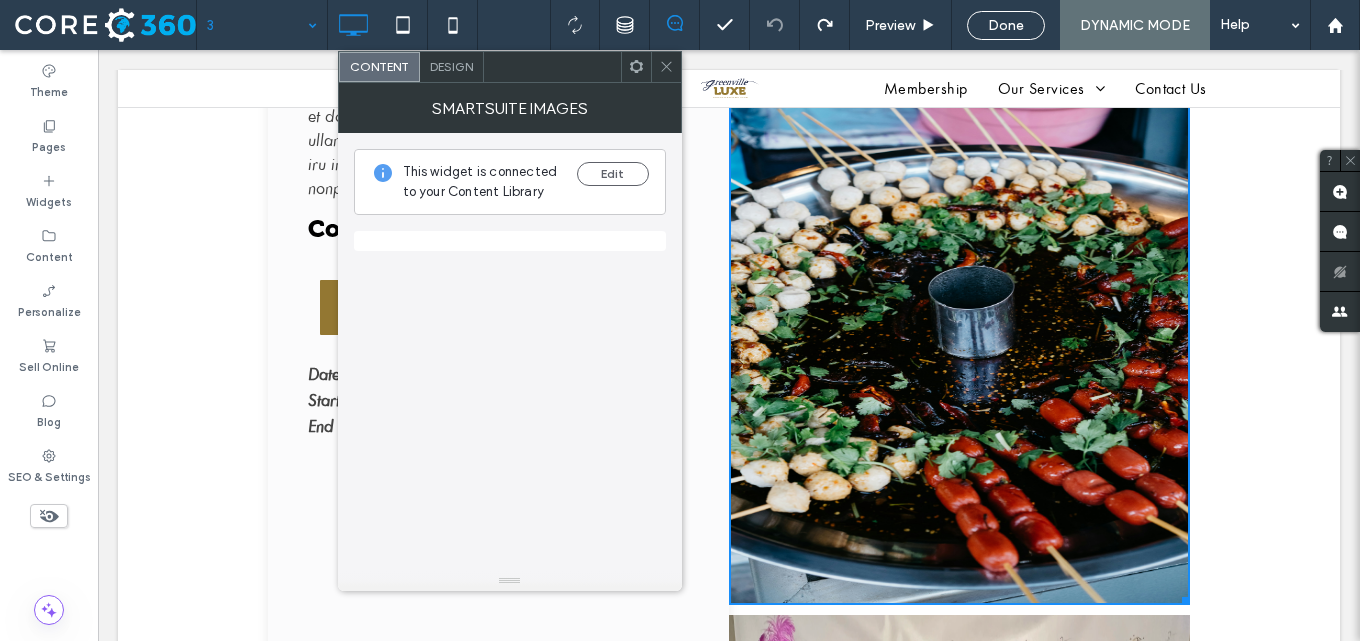 click on "Design" at bounding box center [451, 66] 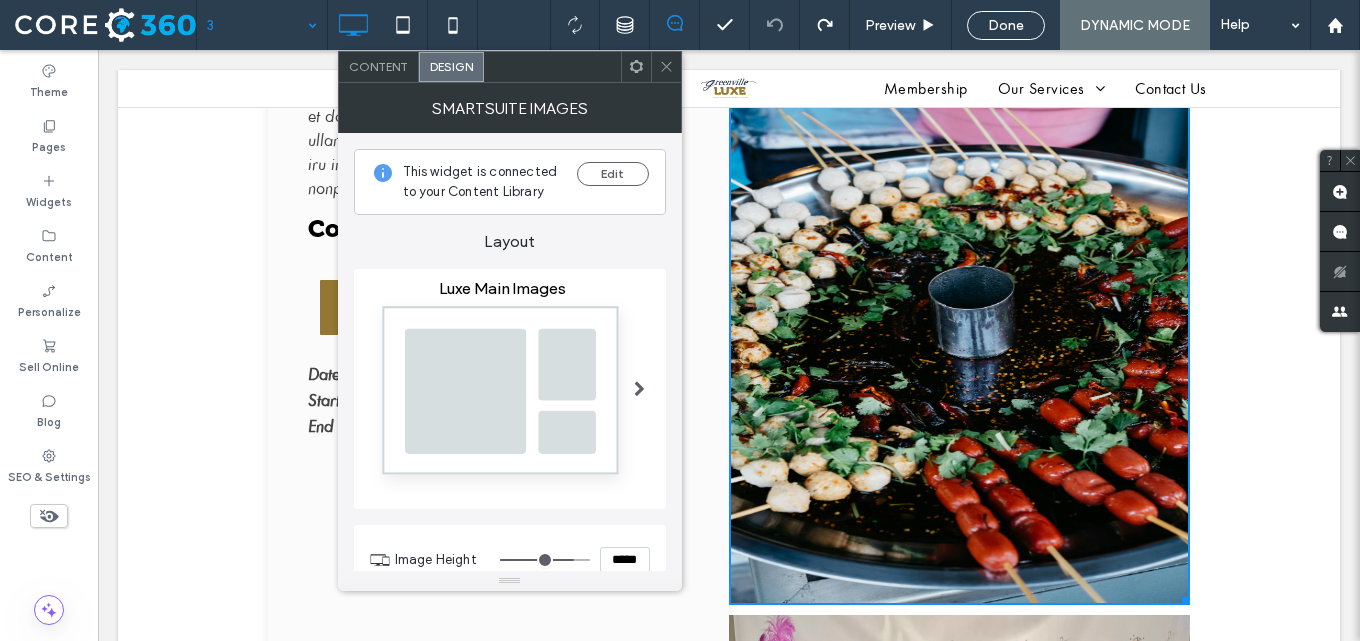 click at bounding box center [502, 396] 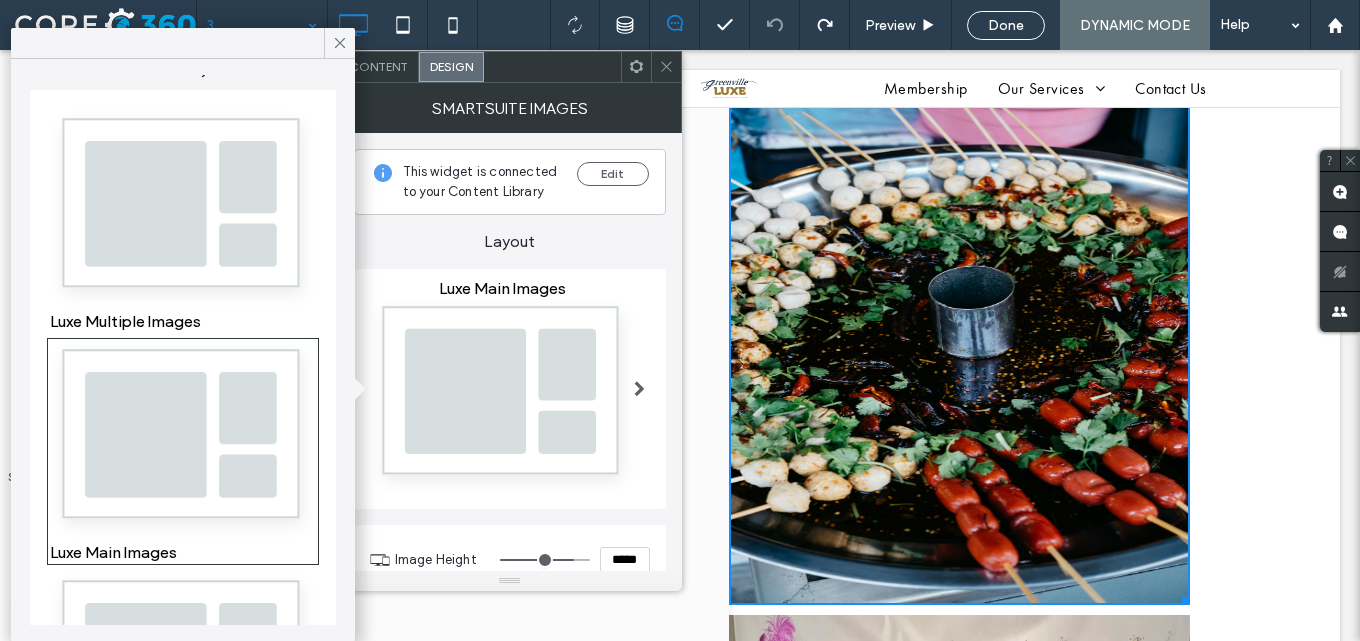 scroll, scrollTop: 0, scrollLeft: 0, axis: both 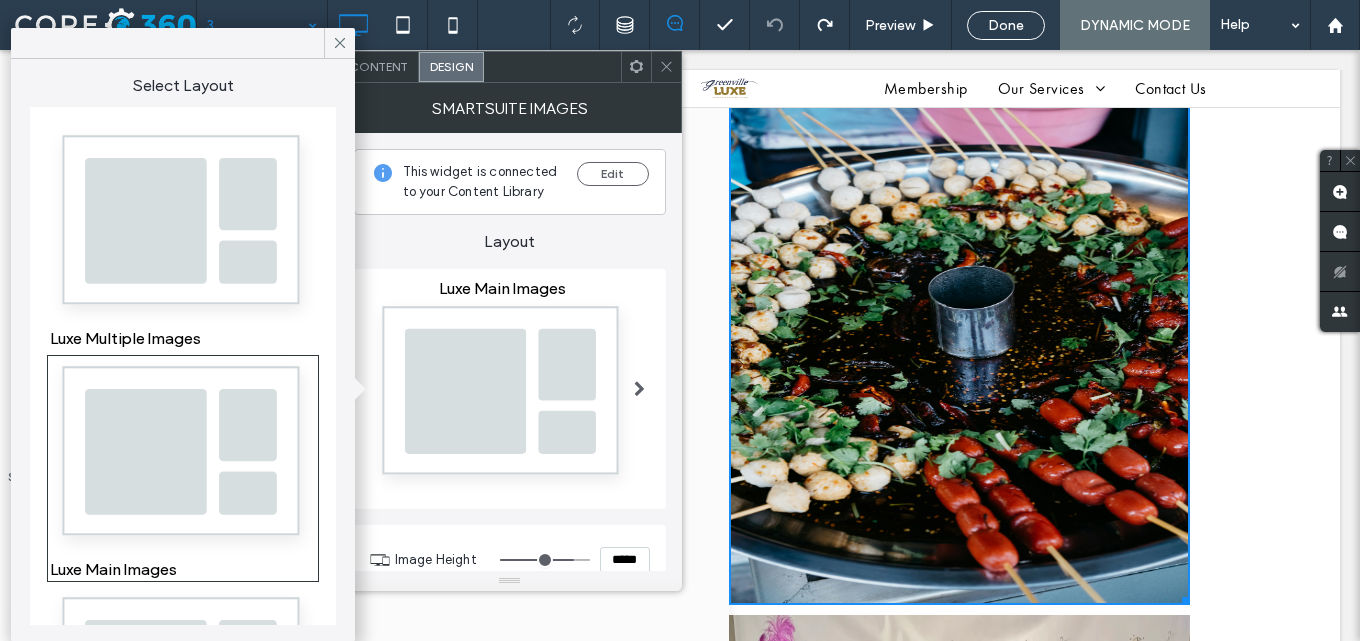 drag, startPoint x: 340, startPoint y: 45, endPoint x: 348, endPoint y: 57, distance: 14.422205 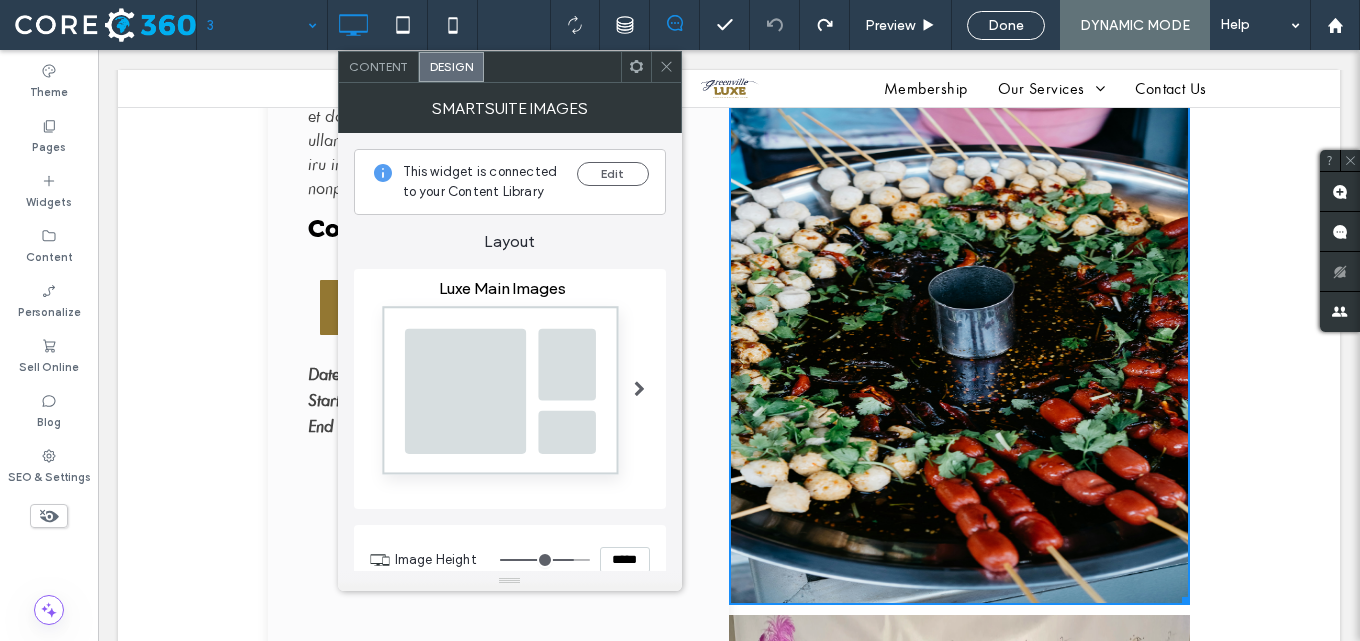 drag, startPoint x: 664, startPoint y: 66, endPoint x: 678, endPoint y: 81, distance: 20.518284 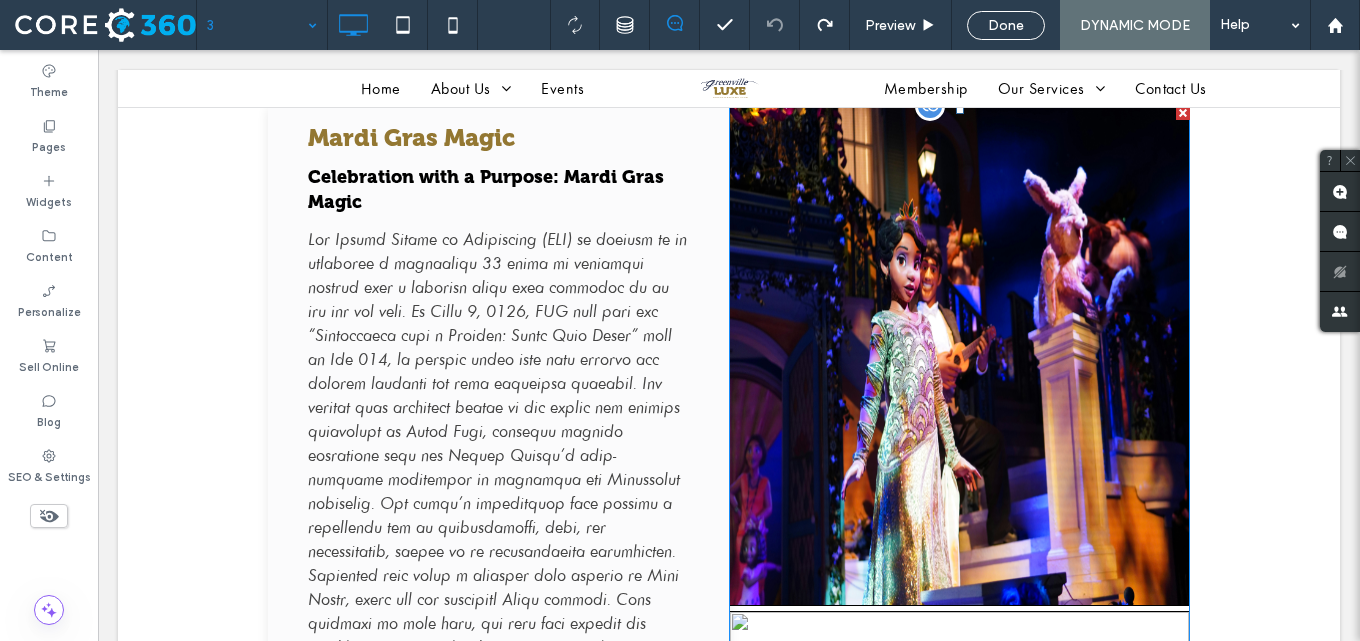scroll, scrollTop: 100, scrollLeft: 0, axis: vertical 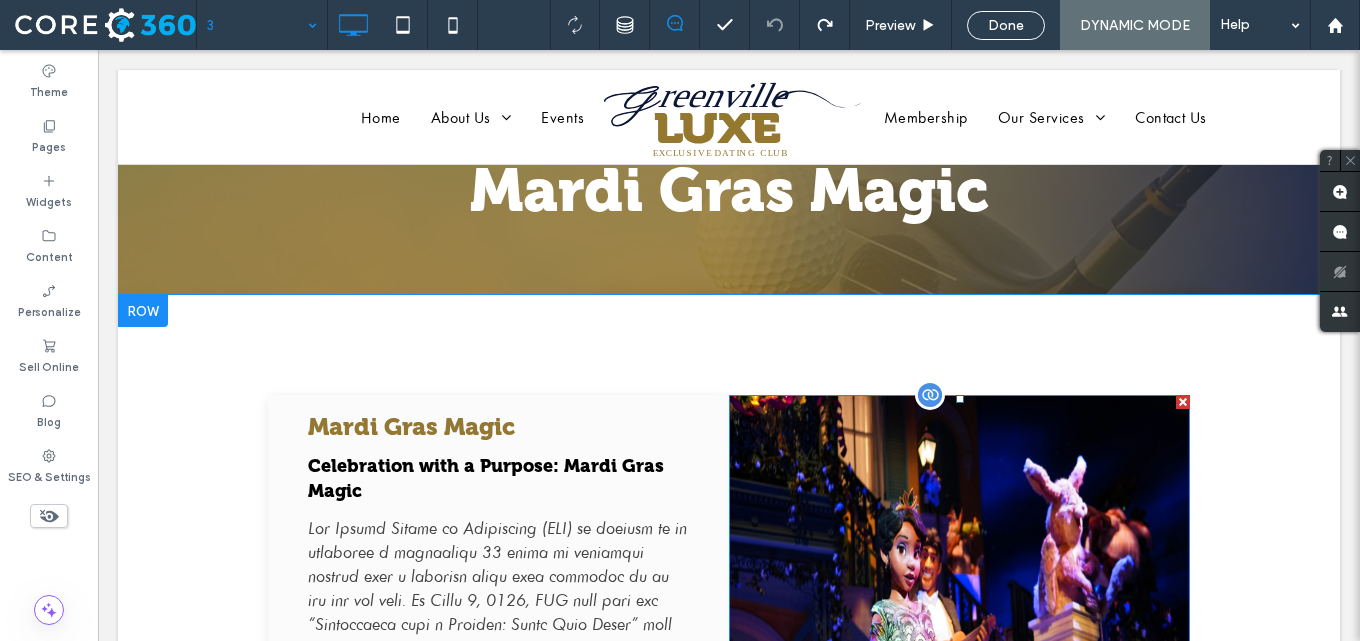click at bounding box center (959, 1150) 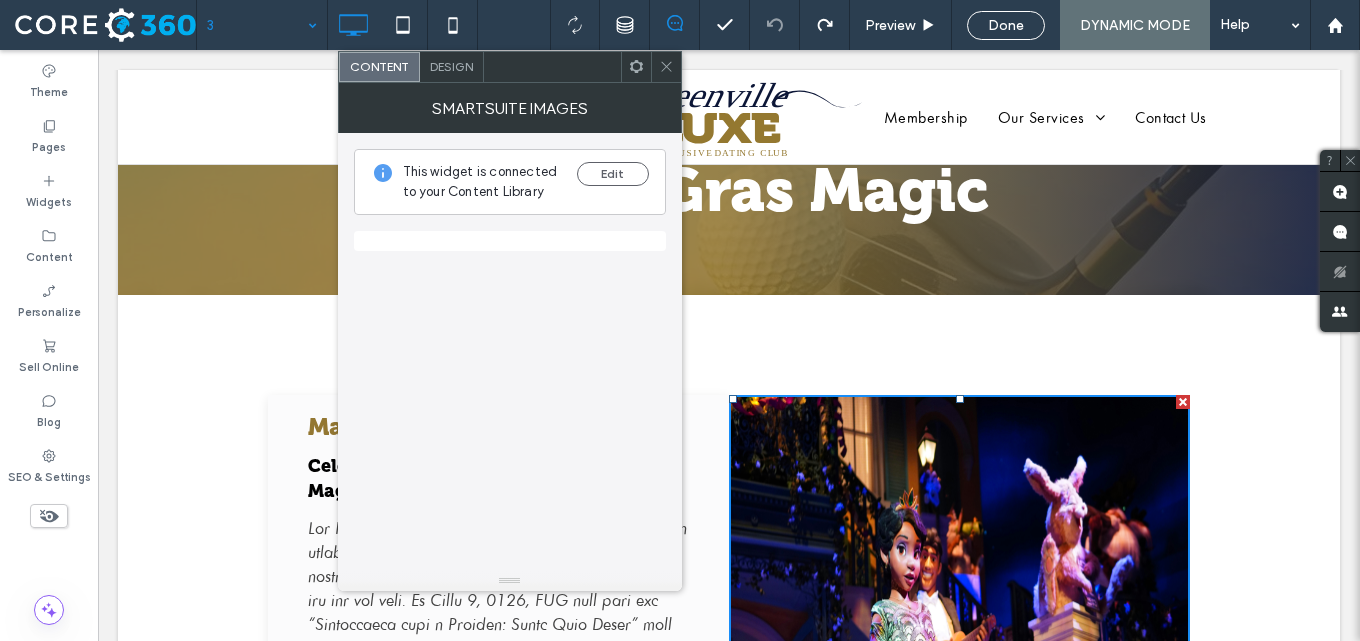 click on "Design" at bounding box center (451, 66) 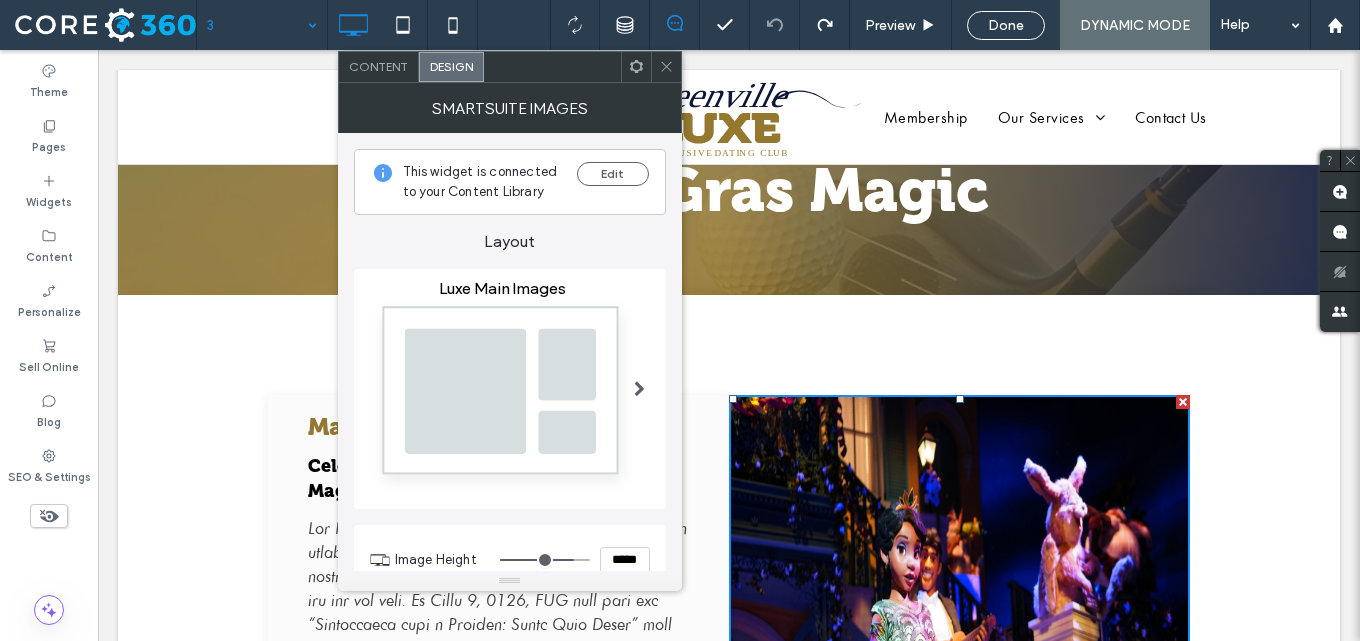 click at bounding box center (502, 396) 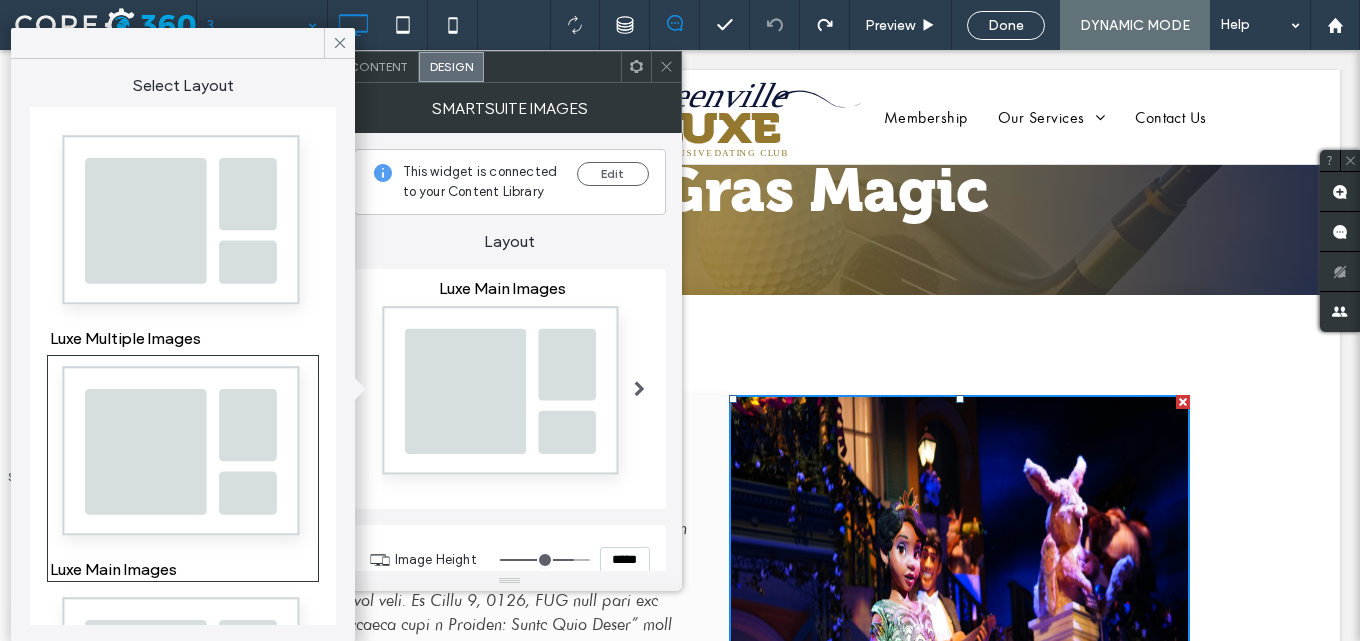 click at bounding box center [183, 226] 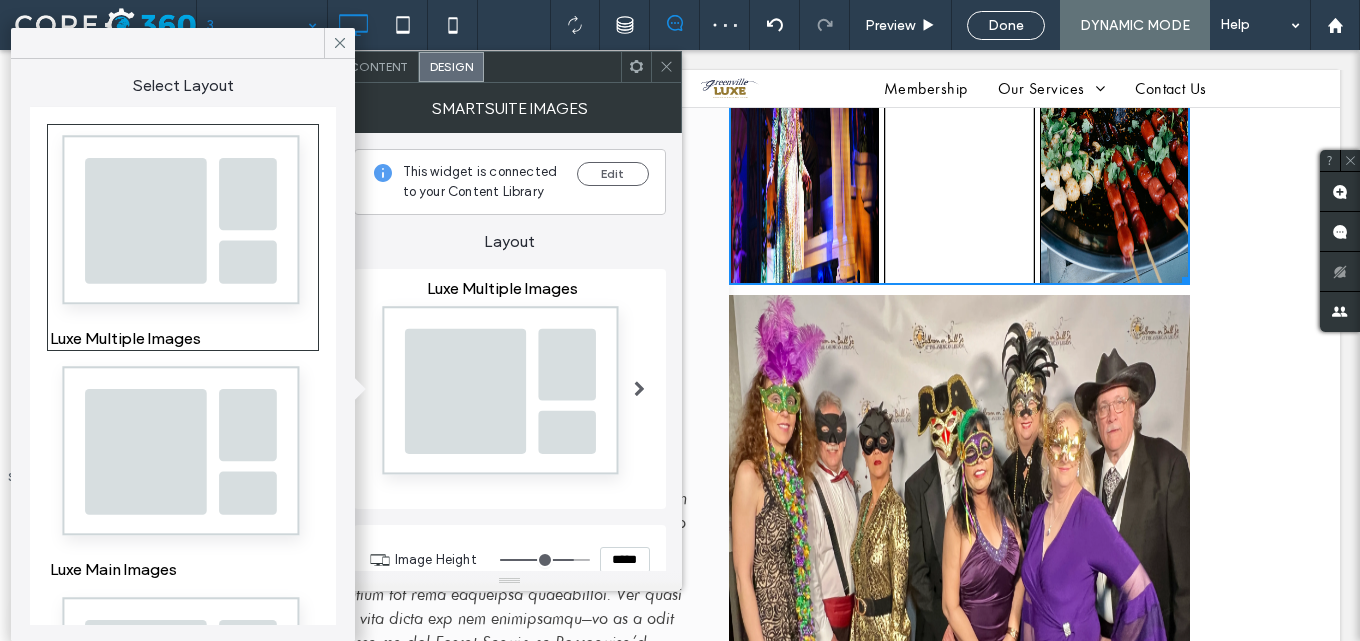 scroll, scrollTop: 700, scrollLeft: 0, axis: vertical 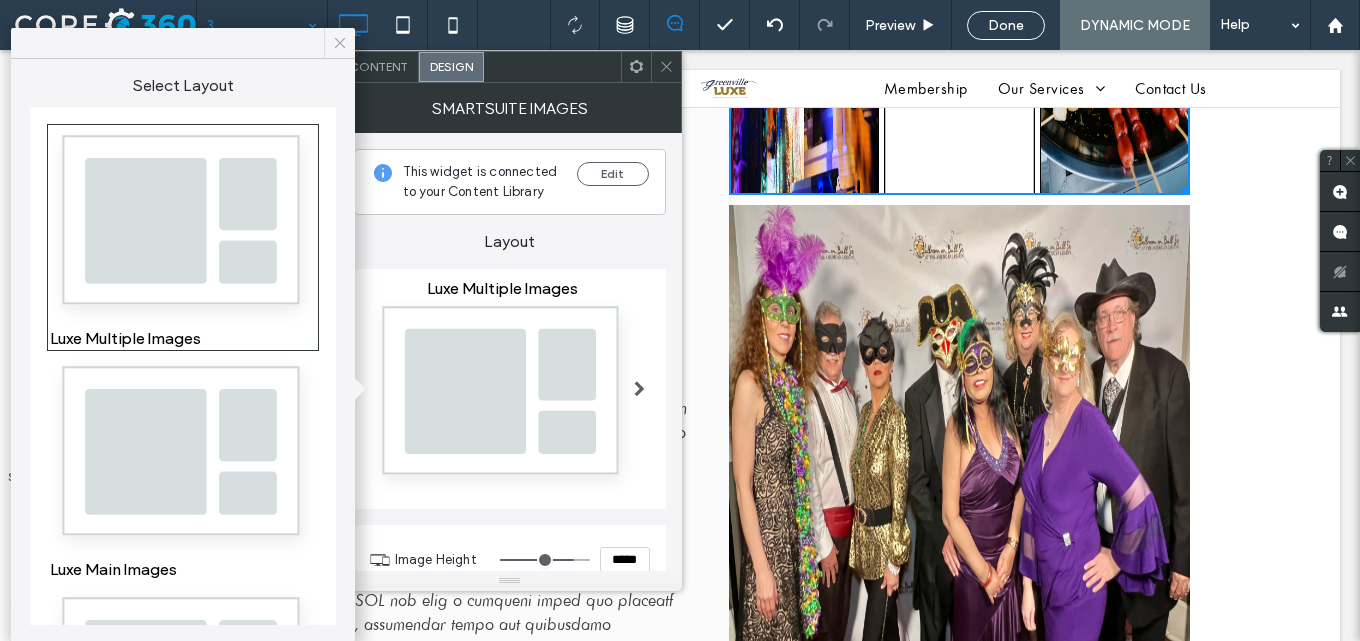 click 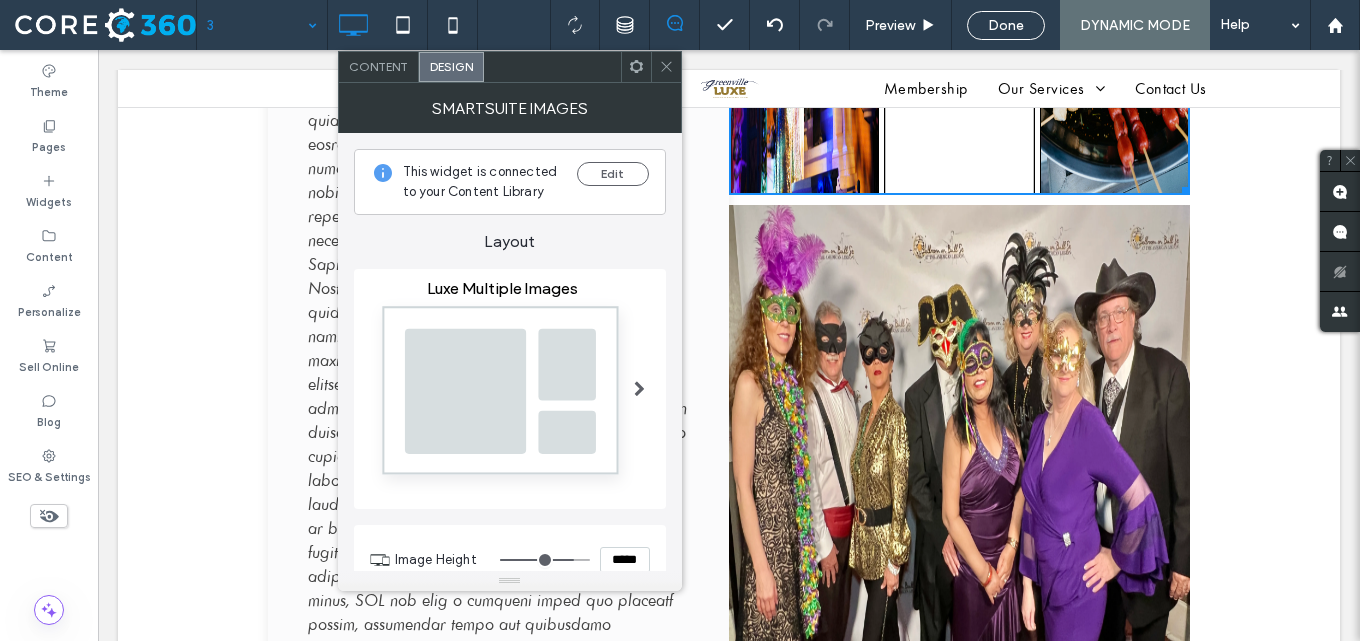 click on "Content" at bounding box center (379, 67) 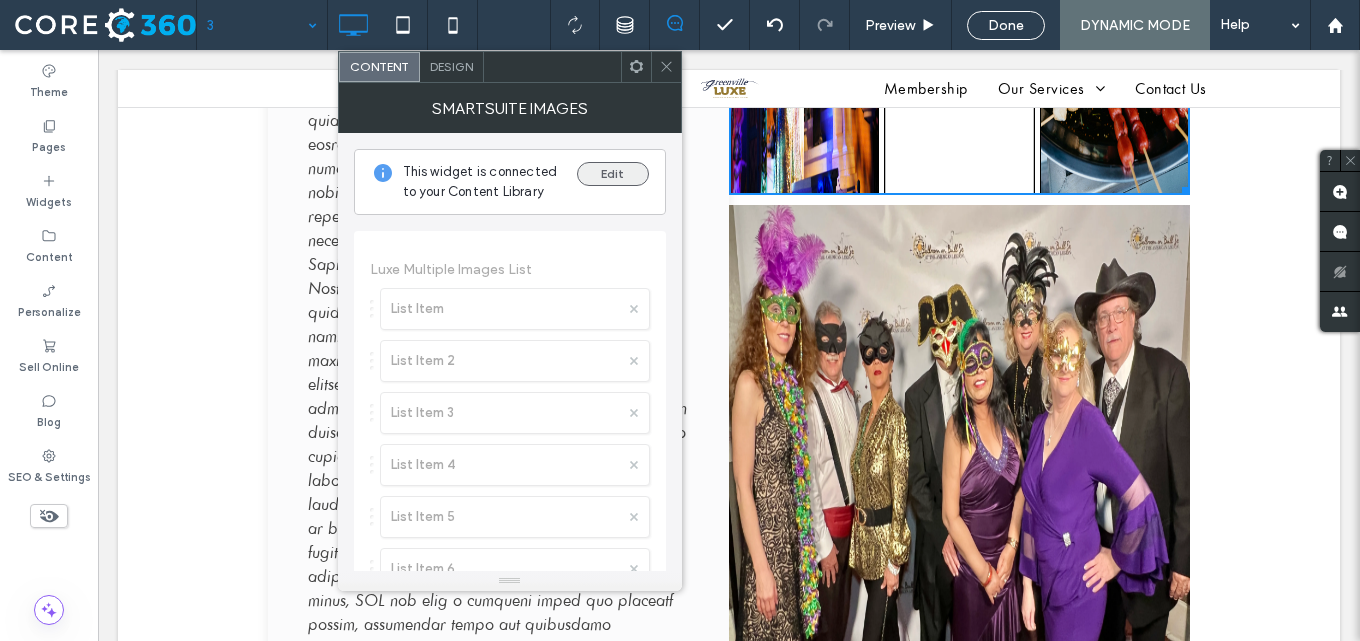 click on "Edit" at bounding box center [613, 174] 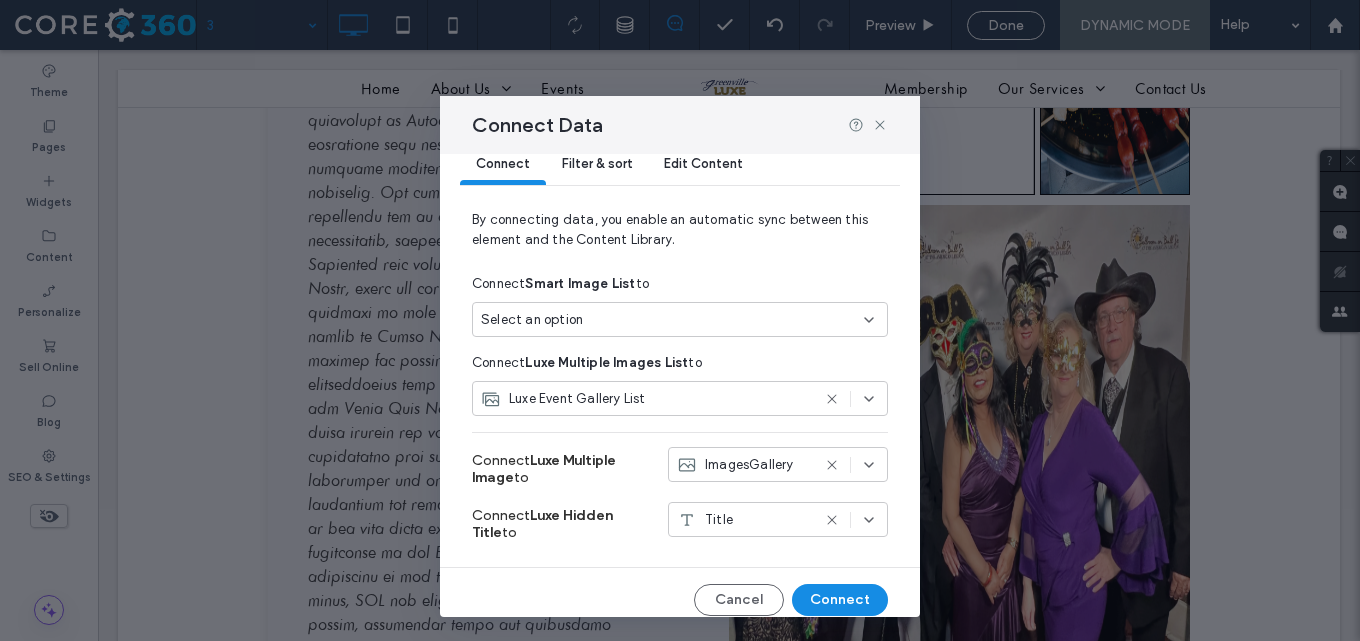 scroll, scrollTop: 48, scrollLeft: 0, axis: vertical 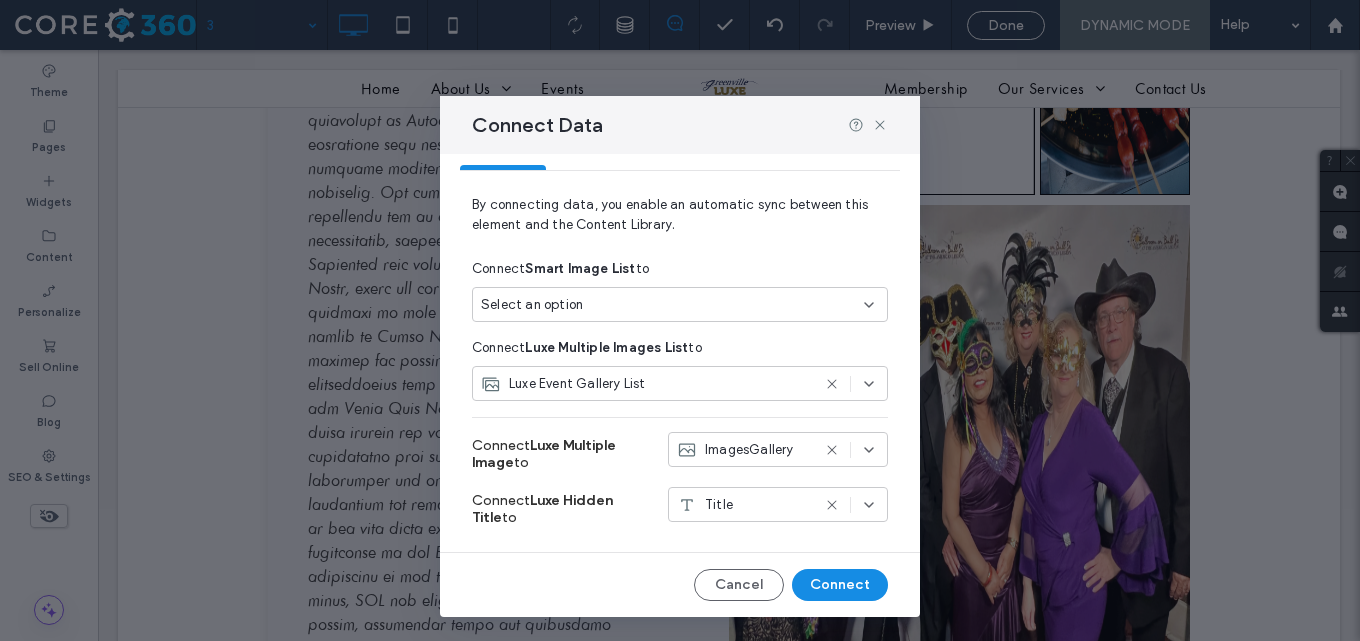 click on "ImagesGallery" at bounding box center (749, 450) 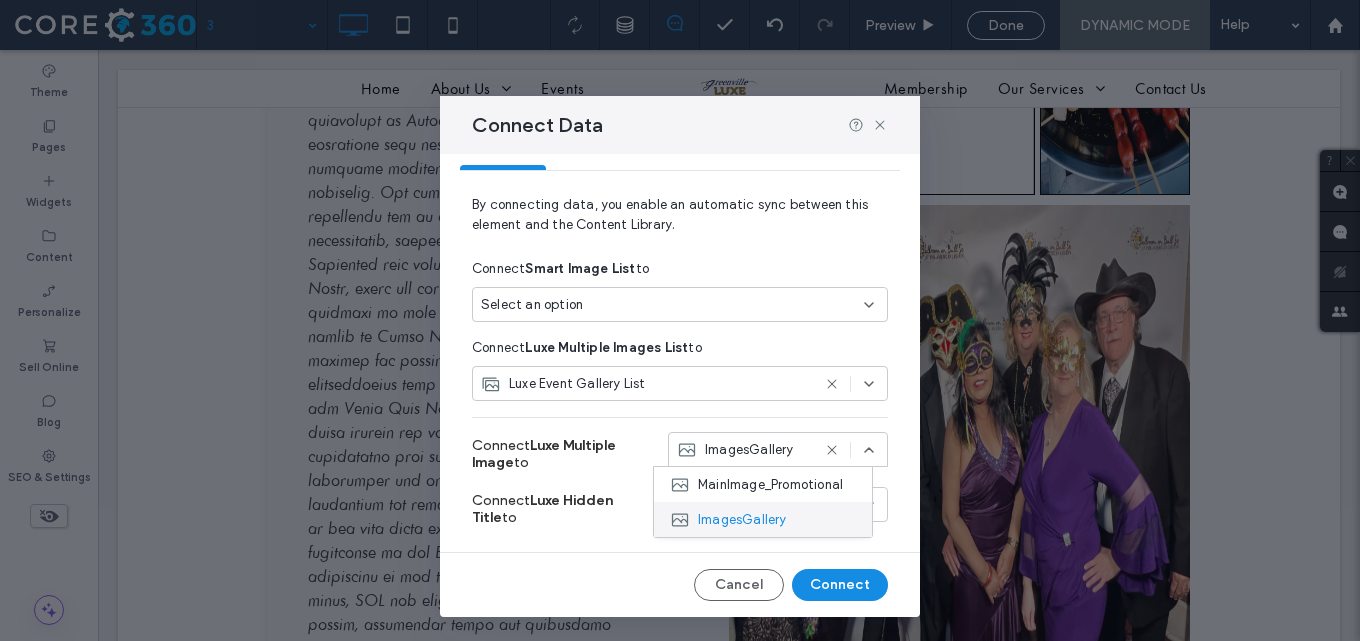 click on "ImagesGallery" at bounding box center [742, 520] 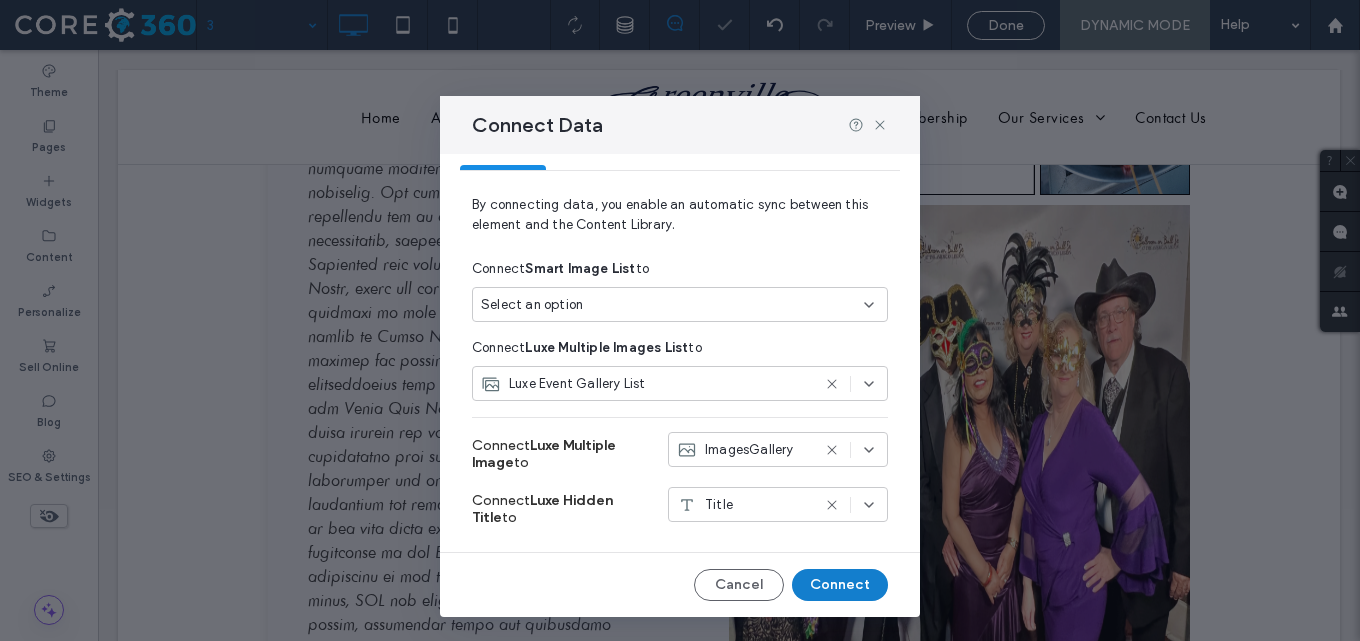 drag, startPoint x: 834, startPoint y: 584, endPoint x: 734, endPoint y: 532, distance: 112.71202 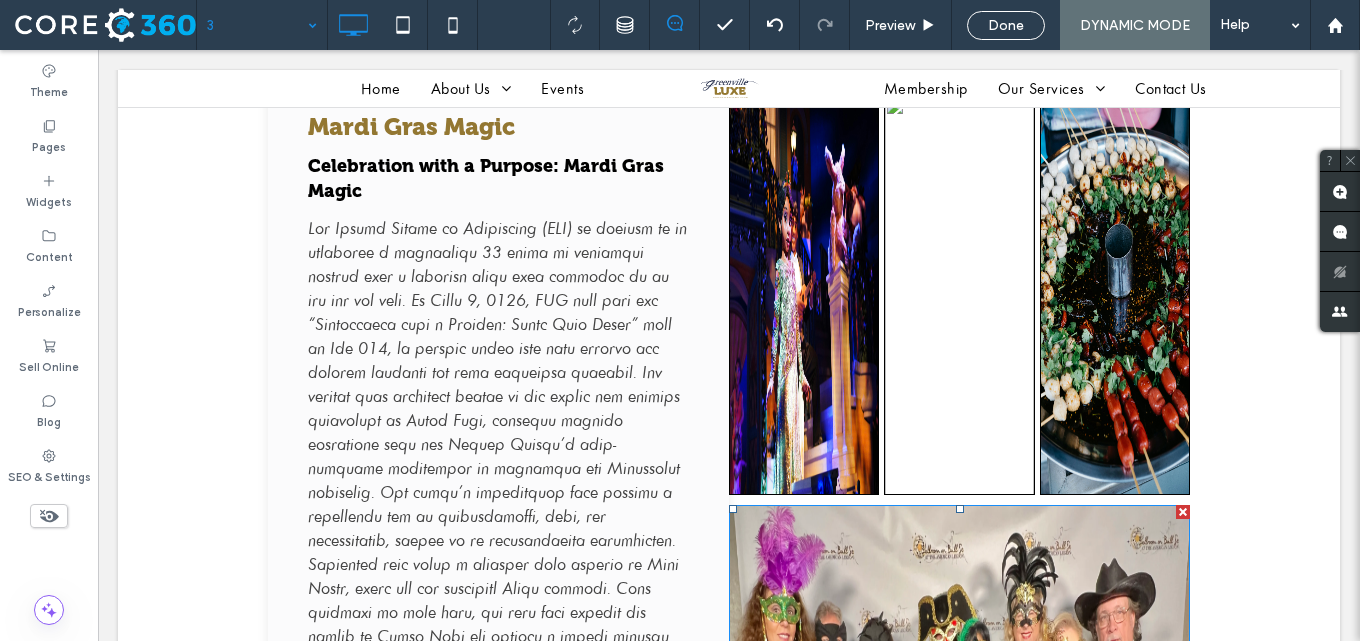 scroll, scrollTop: 300, scrollLeft: 0, axis: vertical 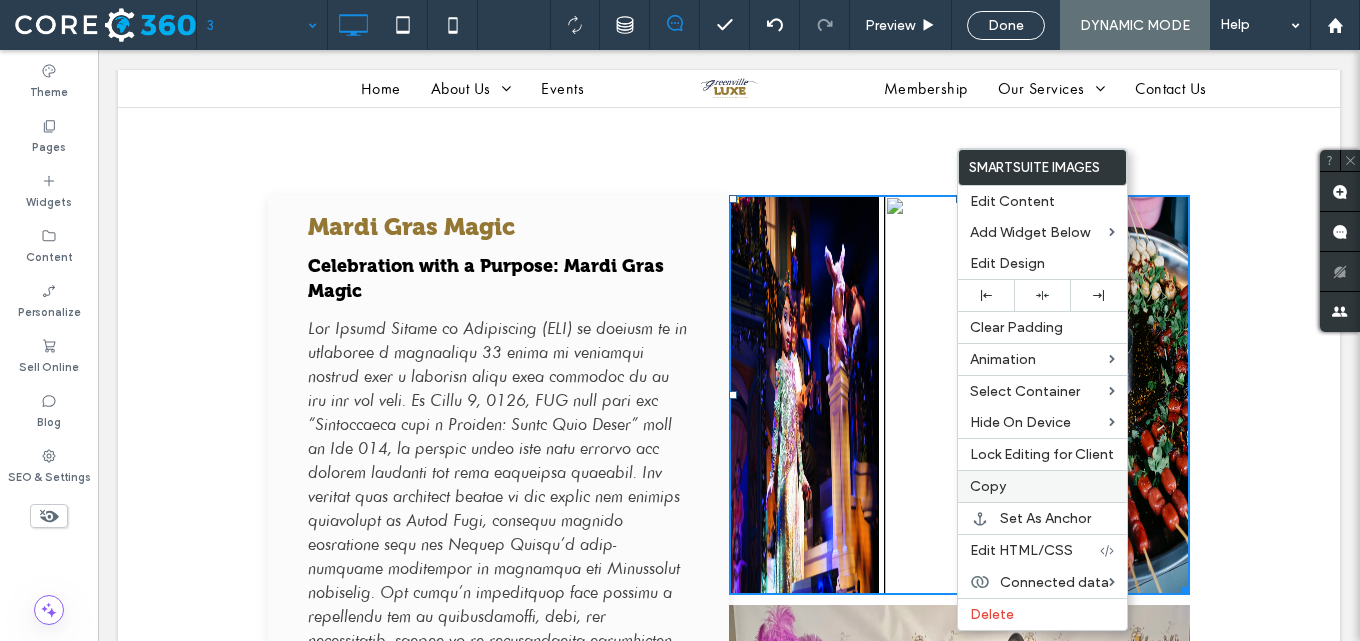 click on "Copy" at bounding box center [988, 486] 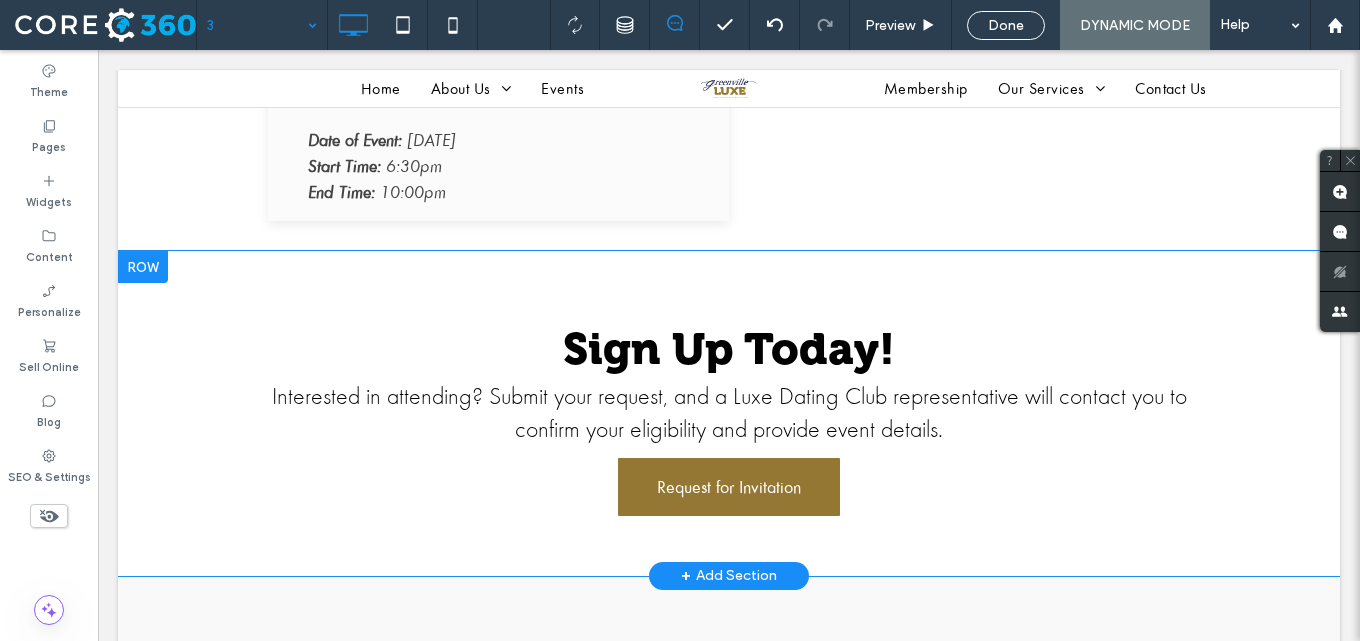 scroll, scrollTop: 1600, scrollLeft: 0, axis: vertical 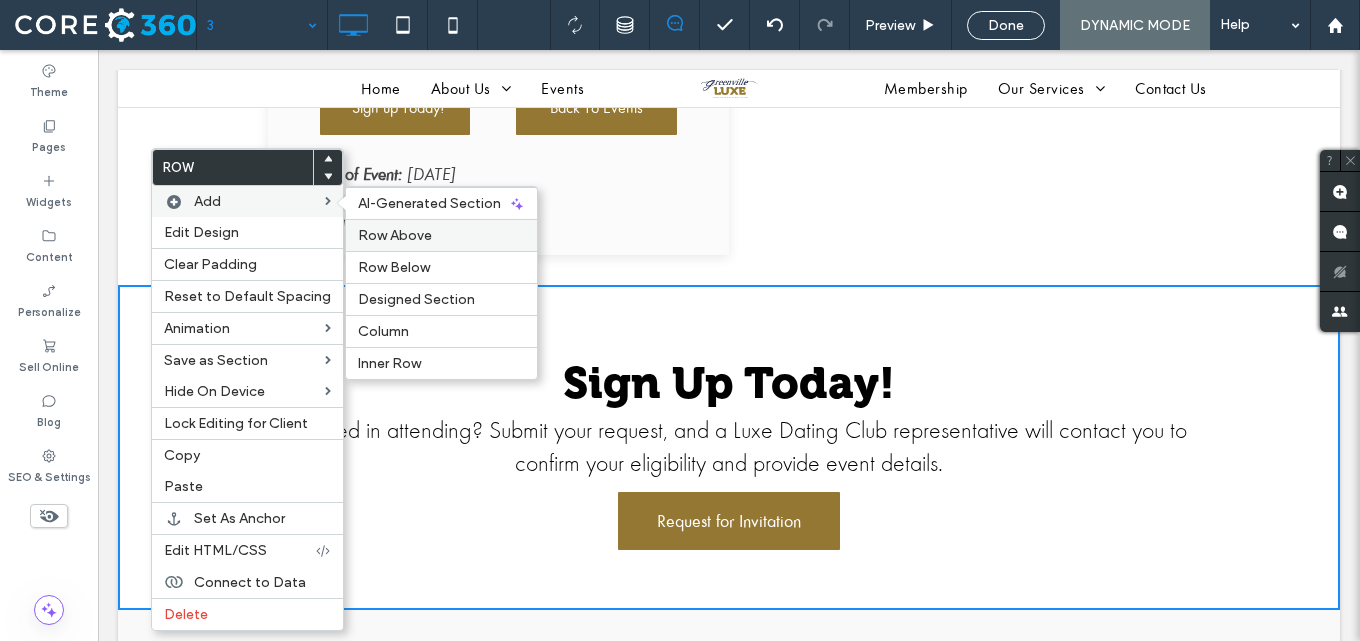 click on "Row Above" at bounding box center [395, 235] 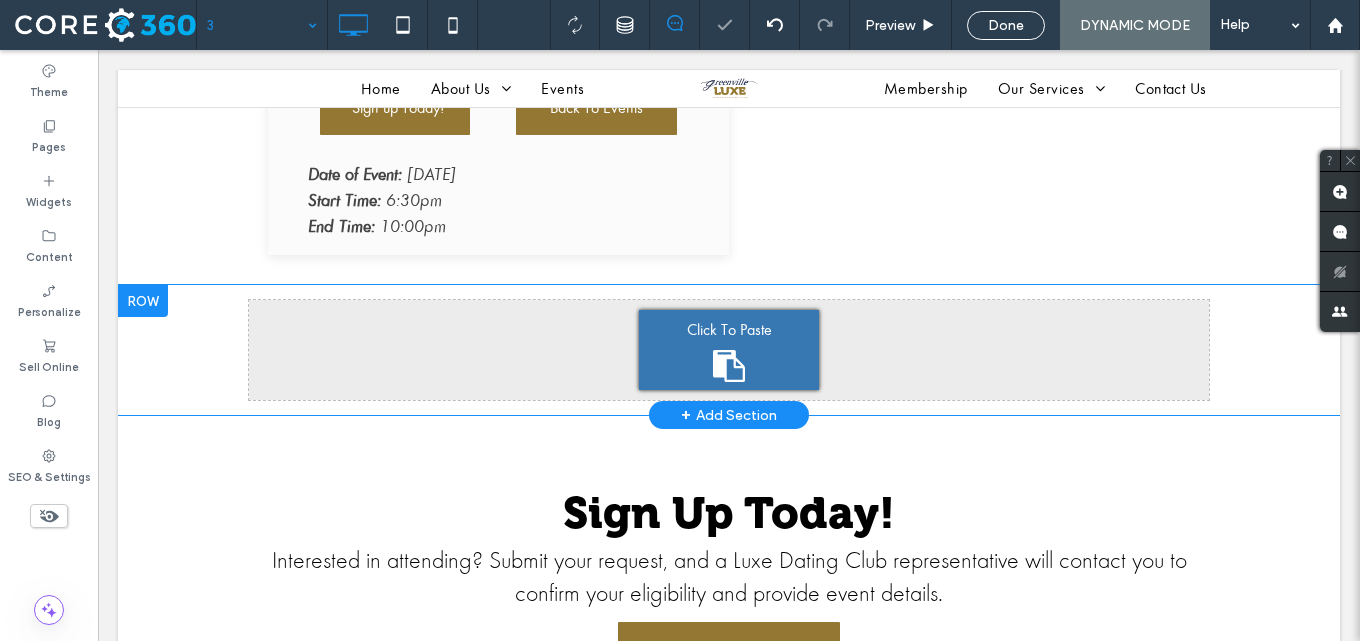 click on "Click To Paste" at bounding box center (729, 350) 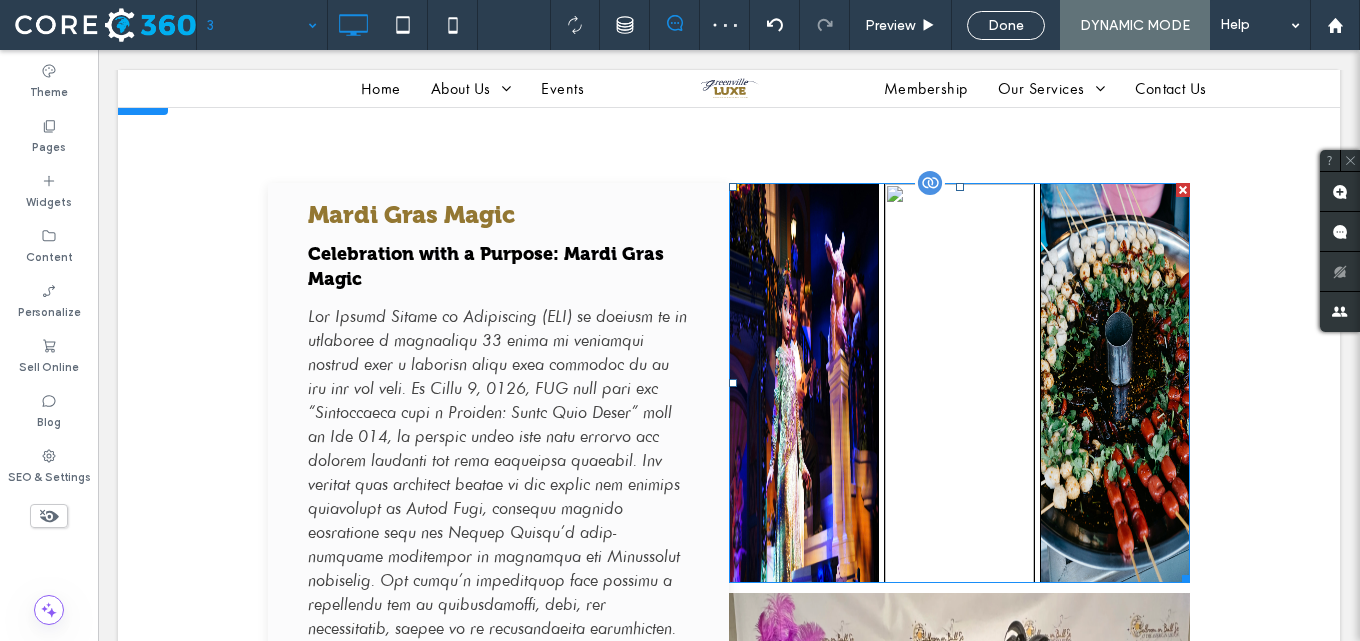scroll, scrollTop: 300, scrollLeft: 0, axis: vertical 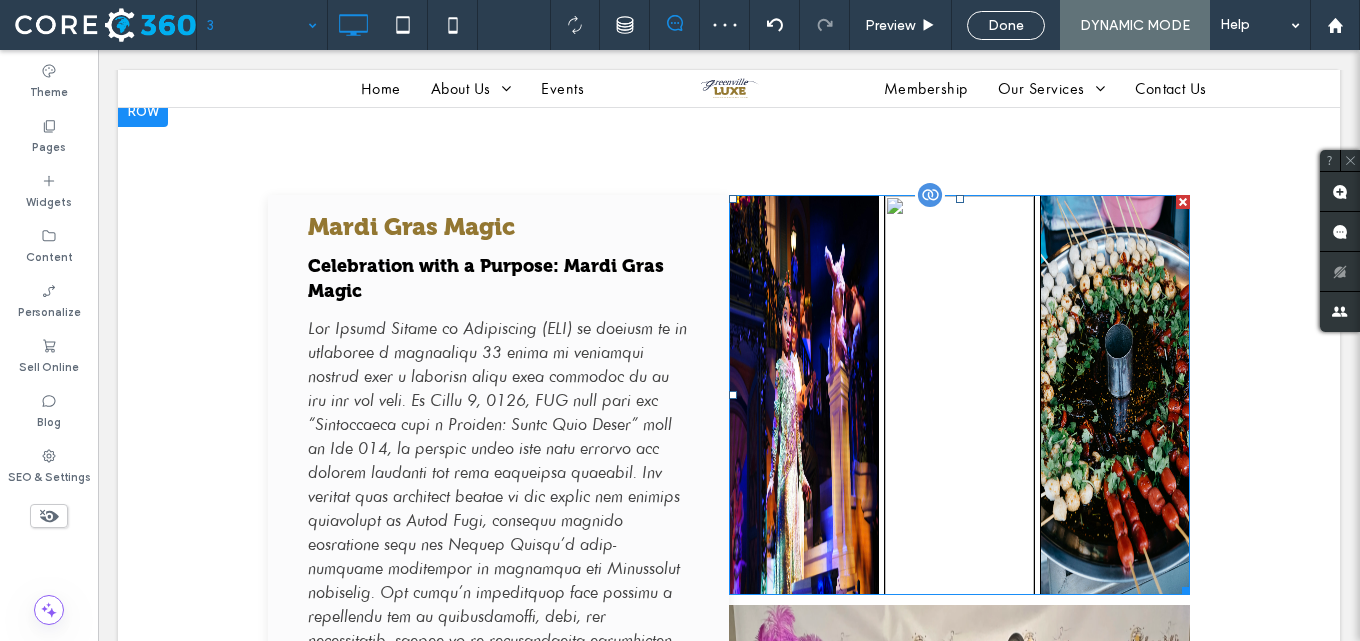 click at bounding box center [1183, 202] 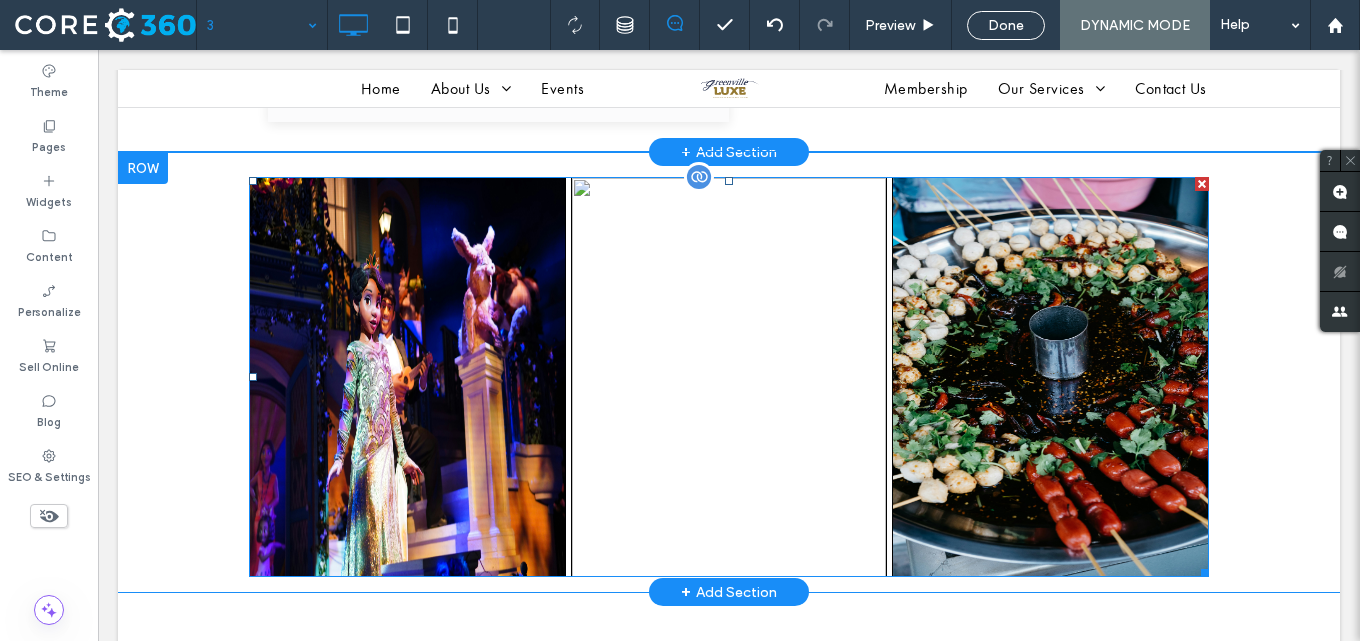 scroll, scrollTop: 1700, scrollLeft: 0, axis: vertical 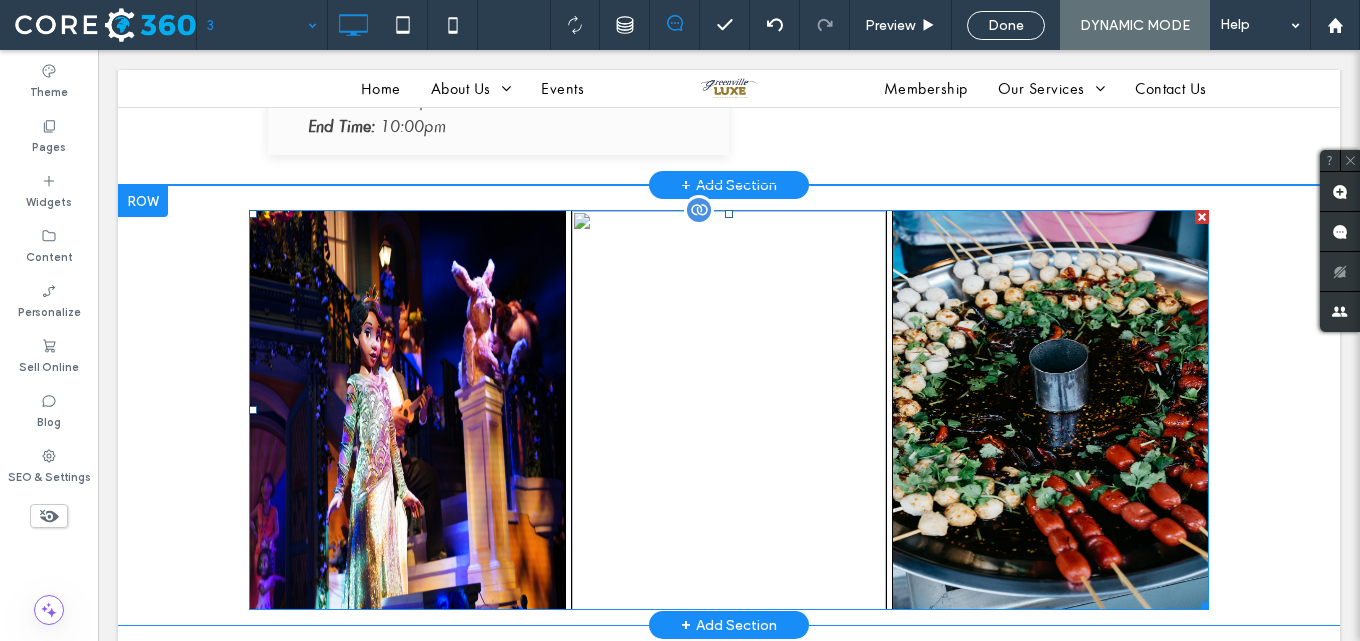 click at bounding box center (1202, 217) 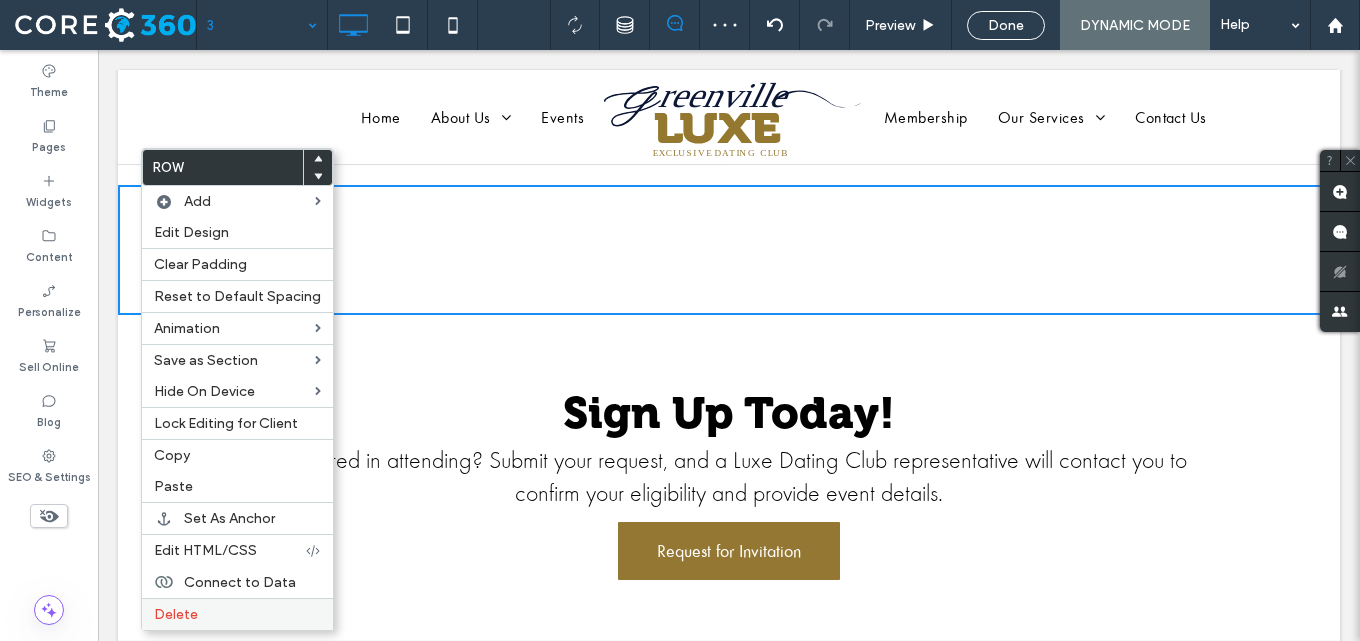 click on "Delete" at bounding box center (176, 614) 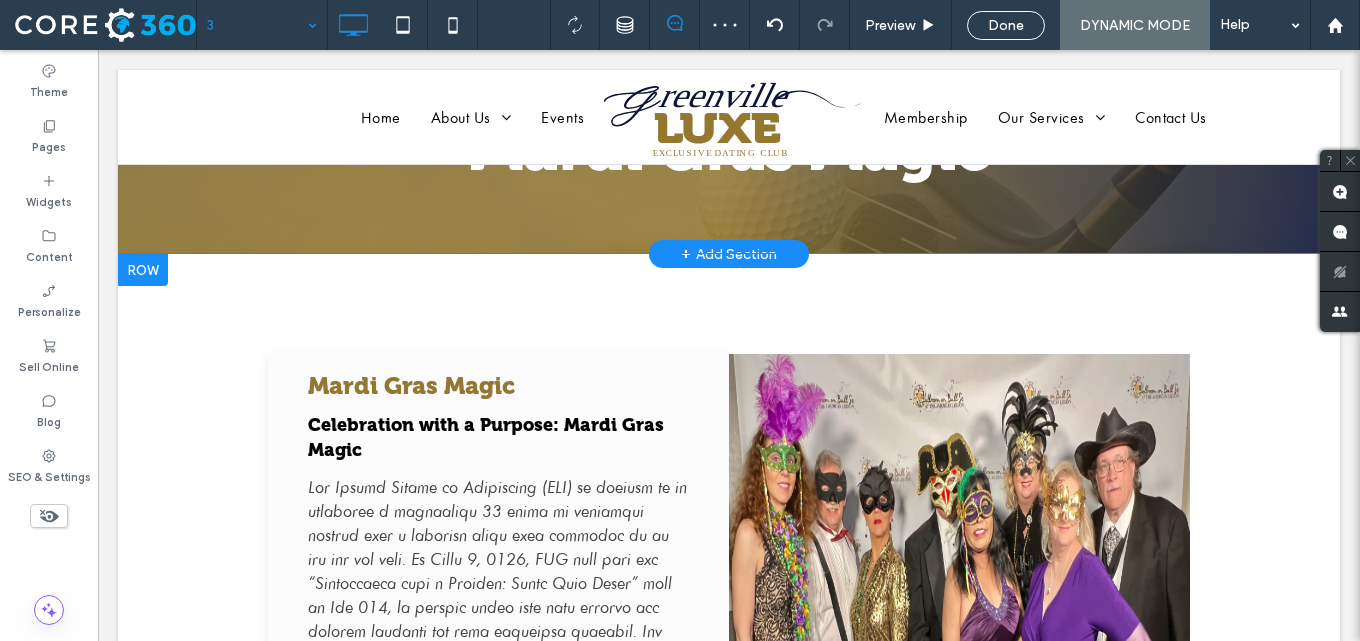 scroll, scrollTop: 0, scrollLeft: 0, axis: both 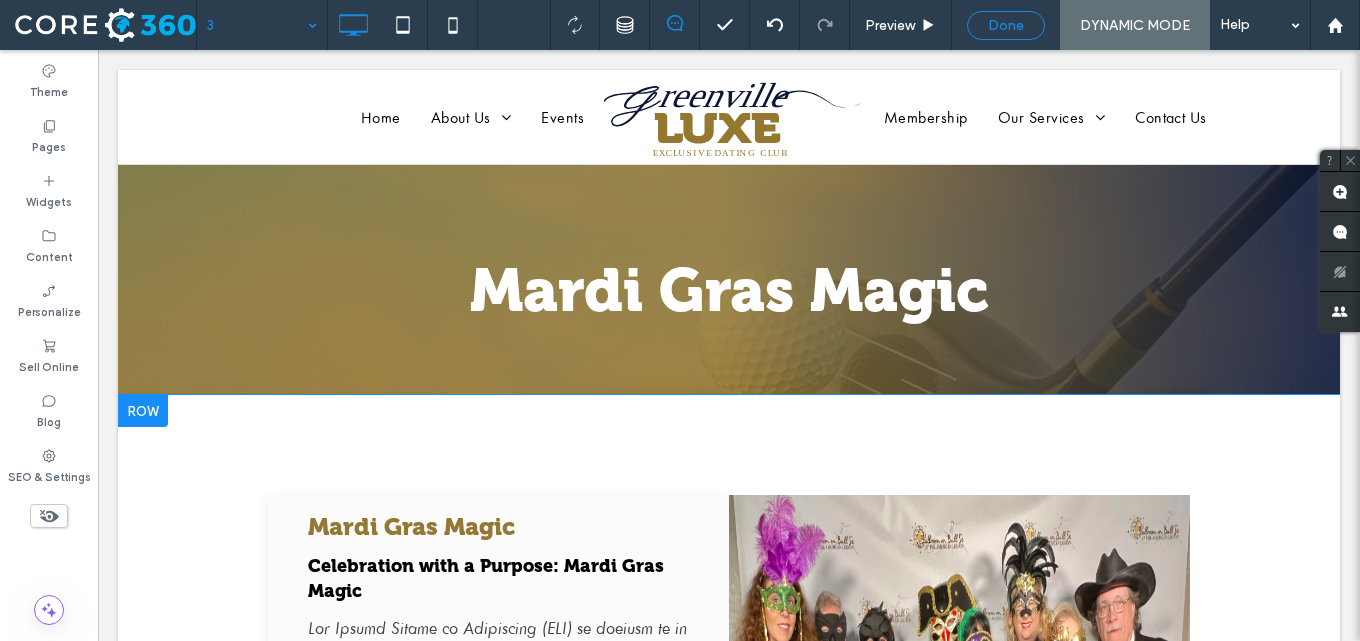 click on "Done" at bounding box center [1006, 25] 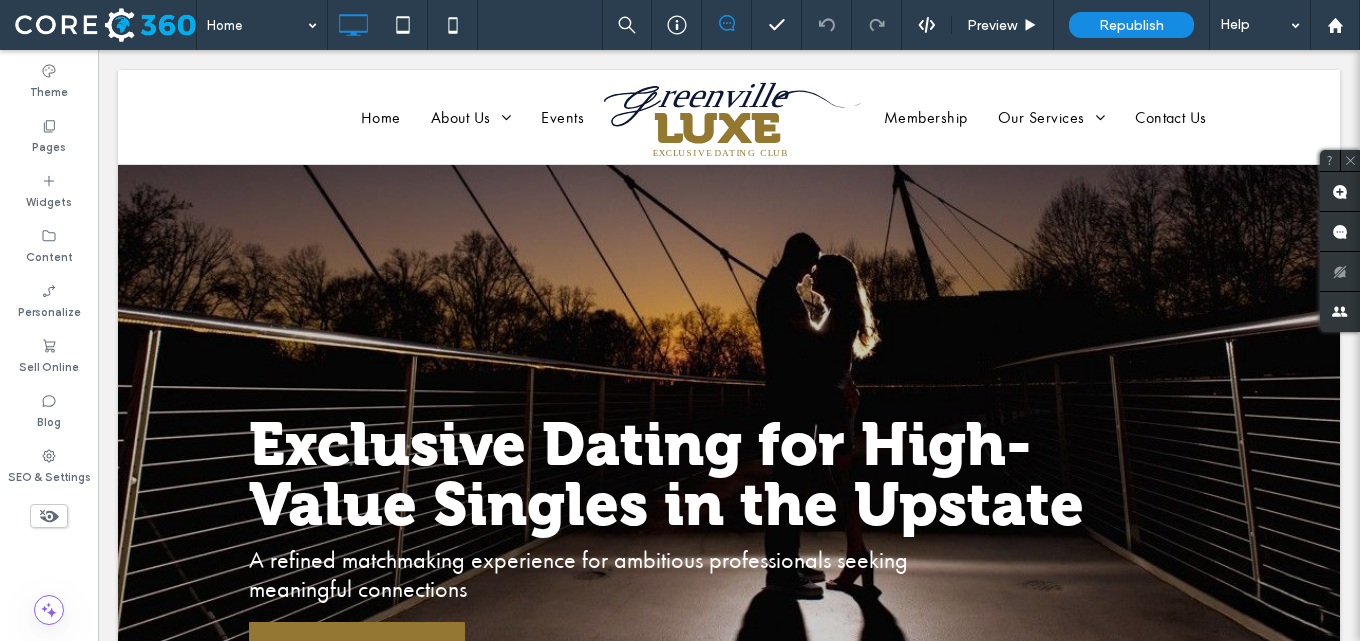 scroll, scrollTop: 0, scrollLeft: 0, axis: both 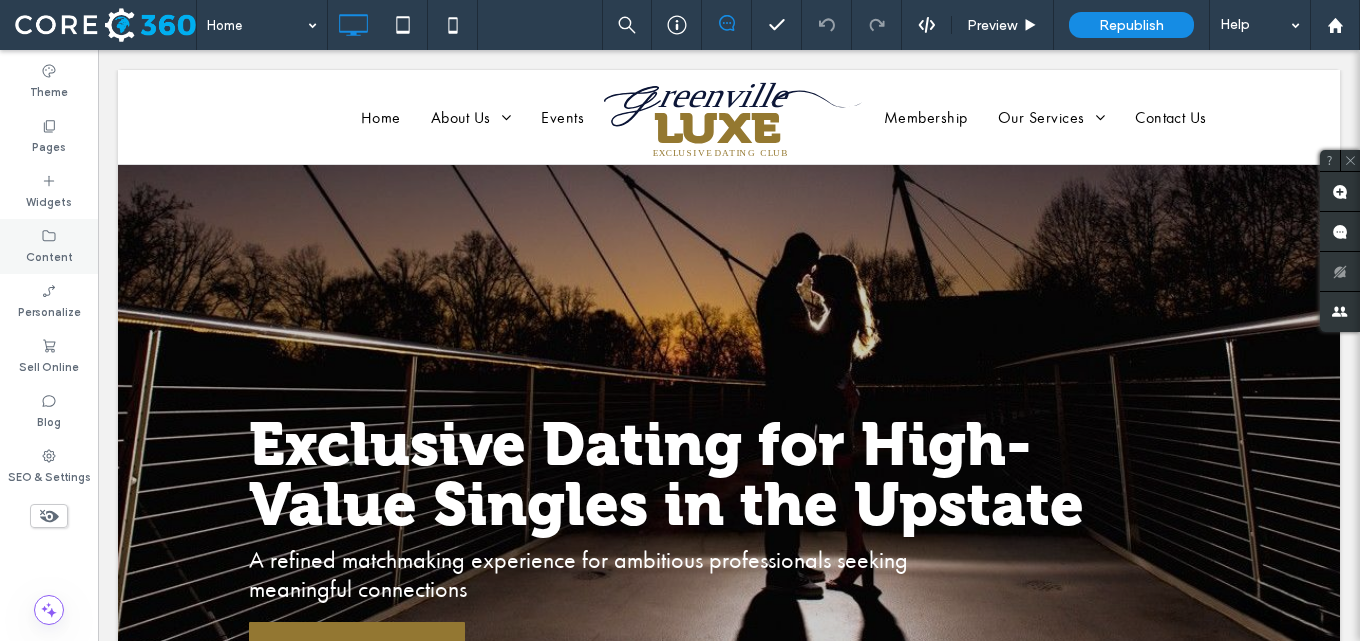 click on "Content" at bounding box center [49, 255] 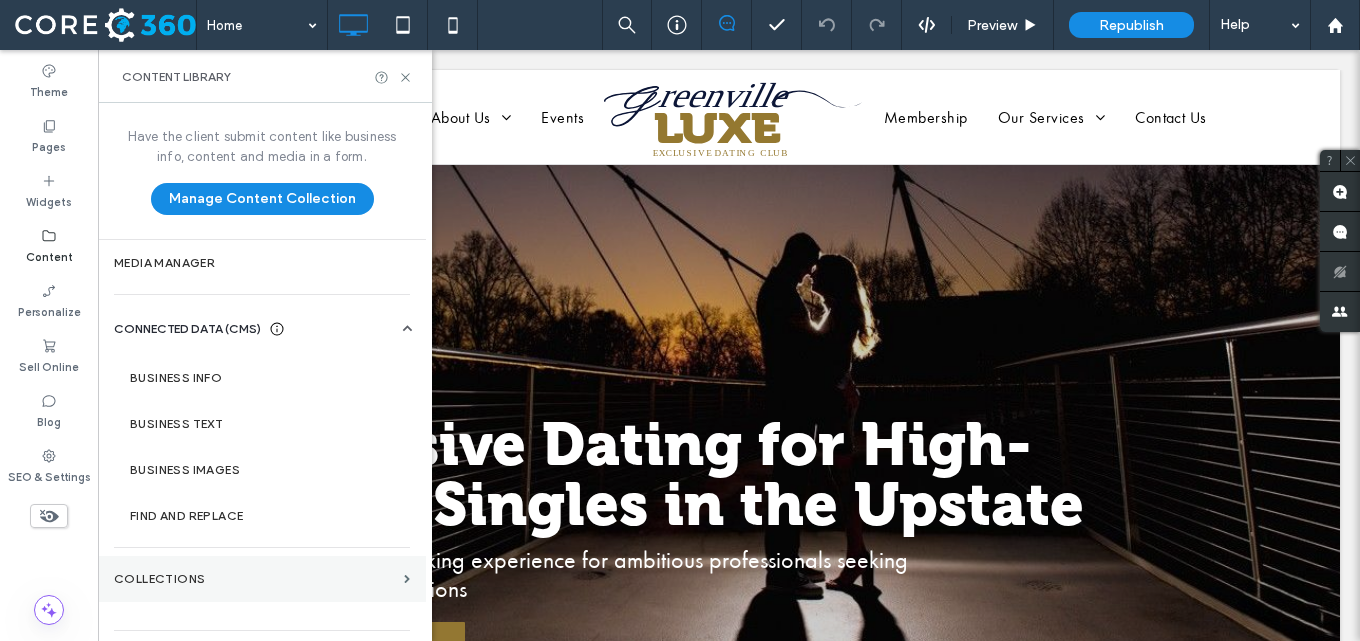 click on "Collections" at bounding box center [255, 579] 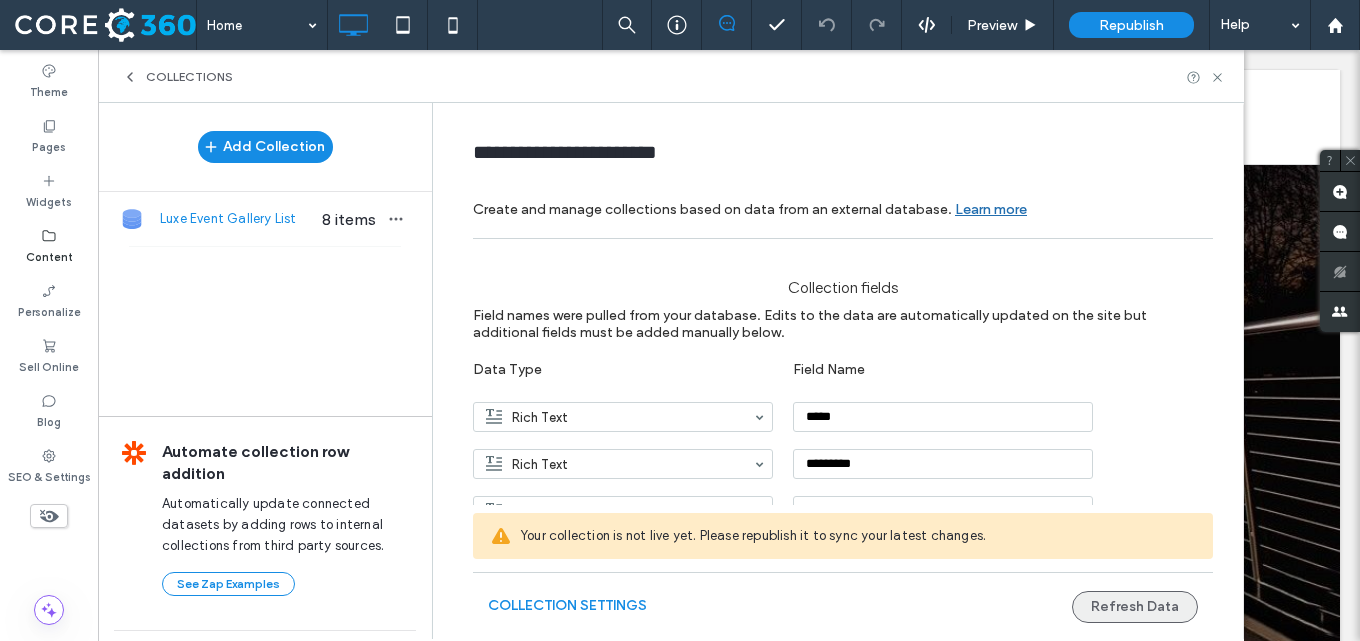 click on "Refresh Data" at bounding box center (1135, 607) 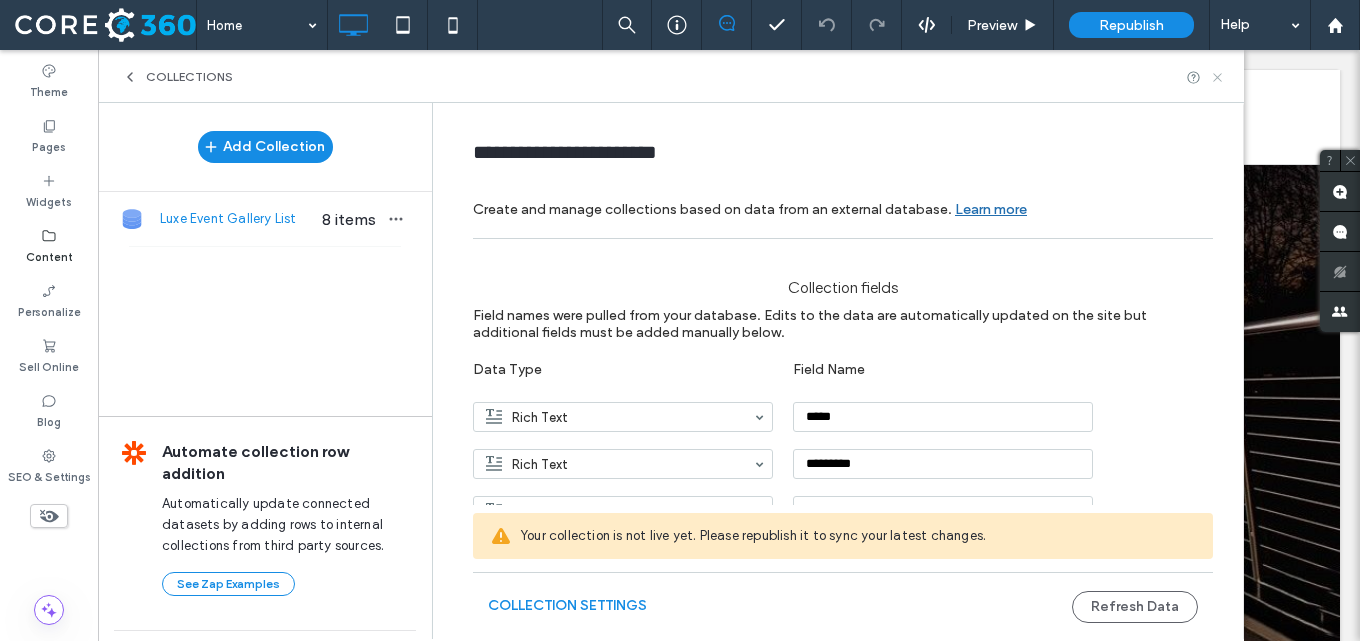 click 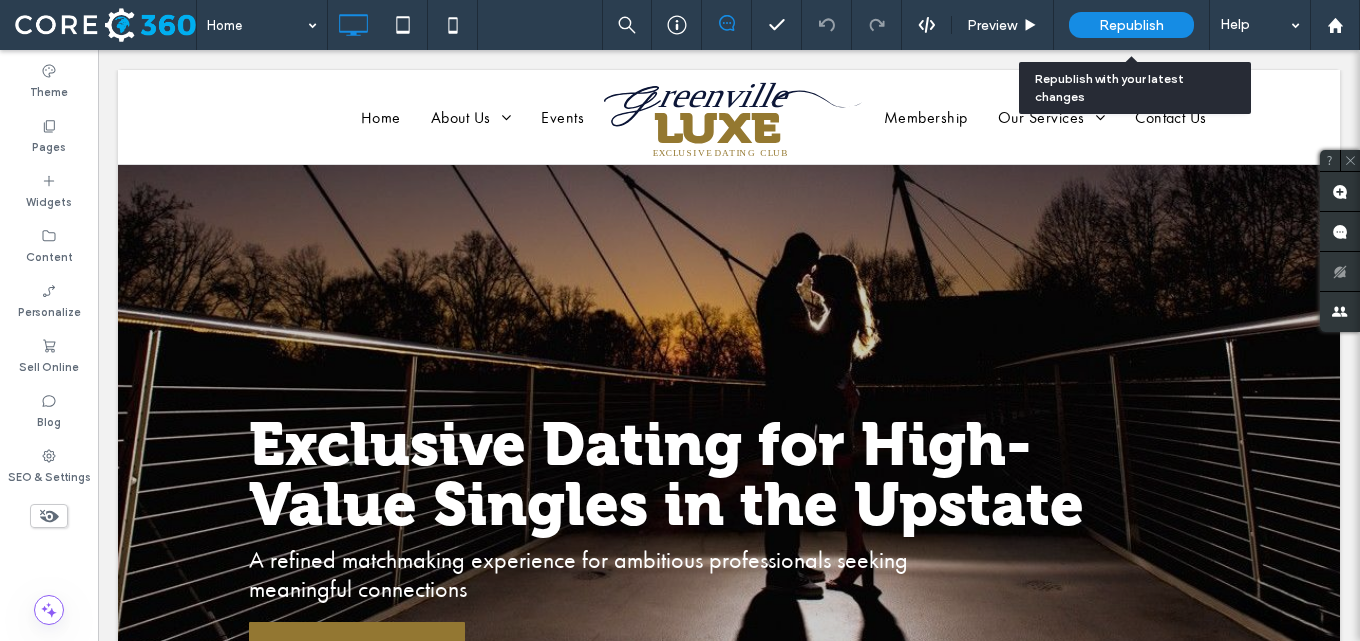 click on "Republish" at bounding box center [1131, 25] 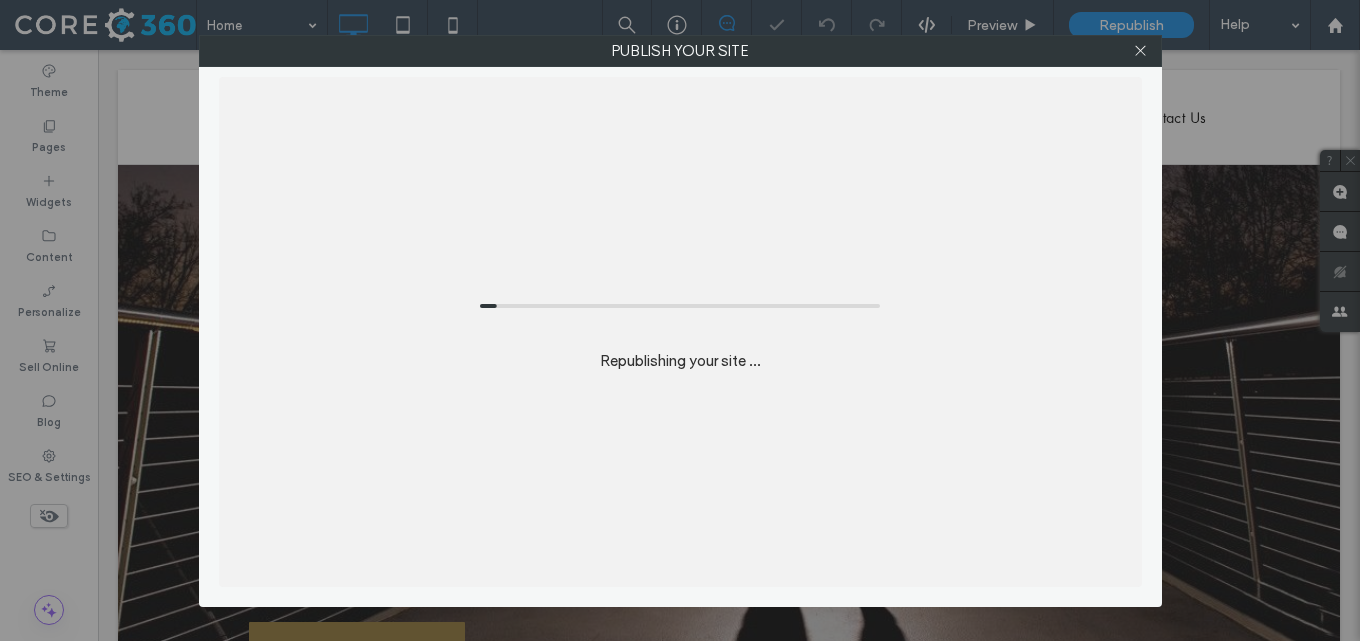 scroll, scrollTop: 0, scrollLeft: 0, axis: both 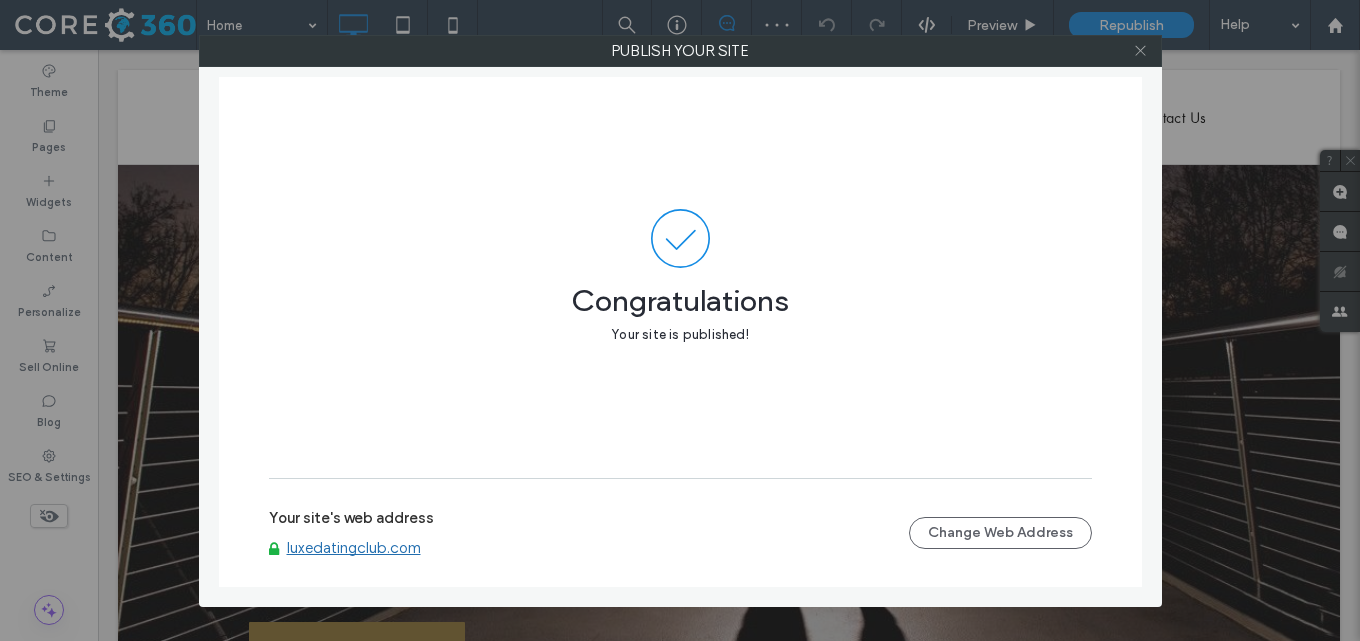 click 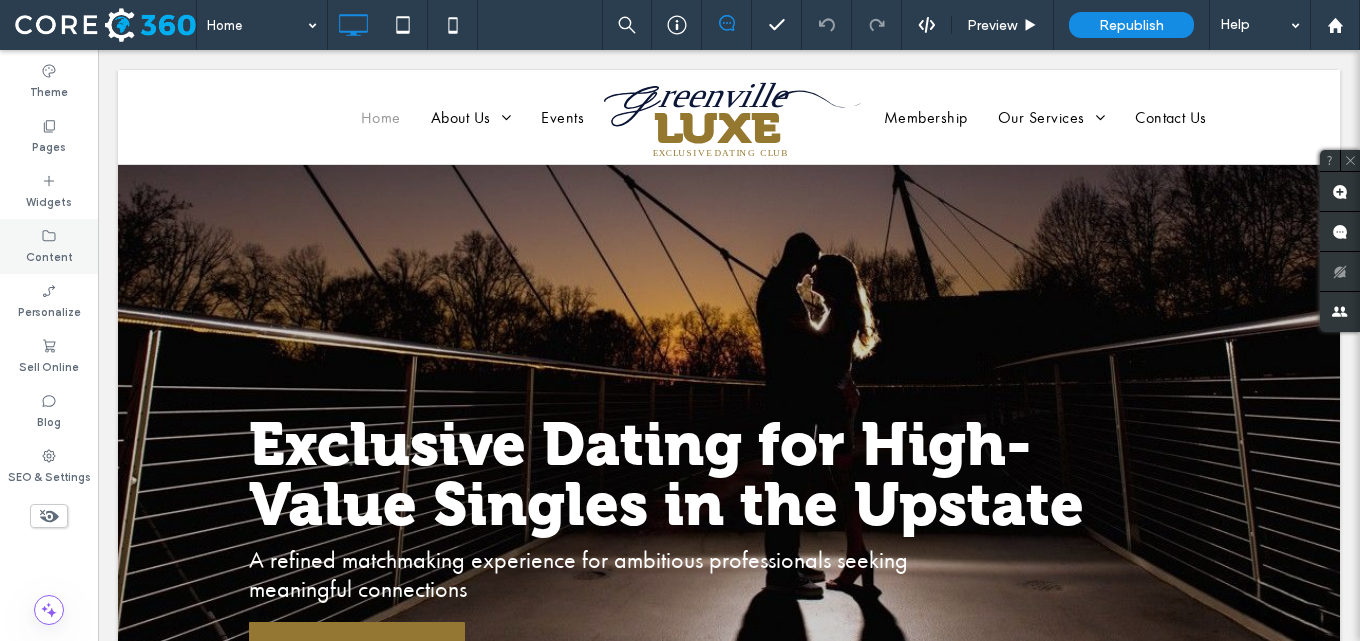 click on "Content" at bounding box center [49, 255] 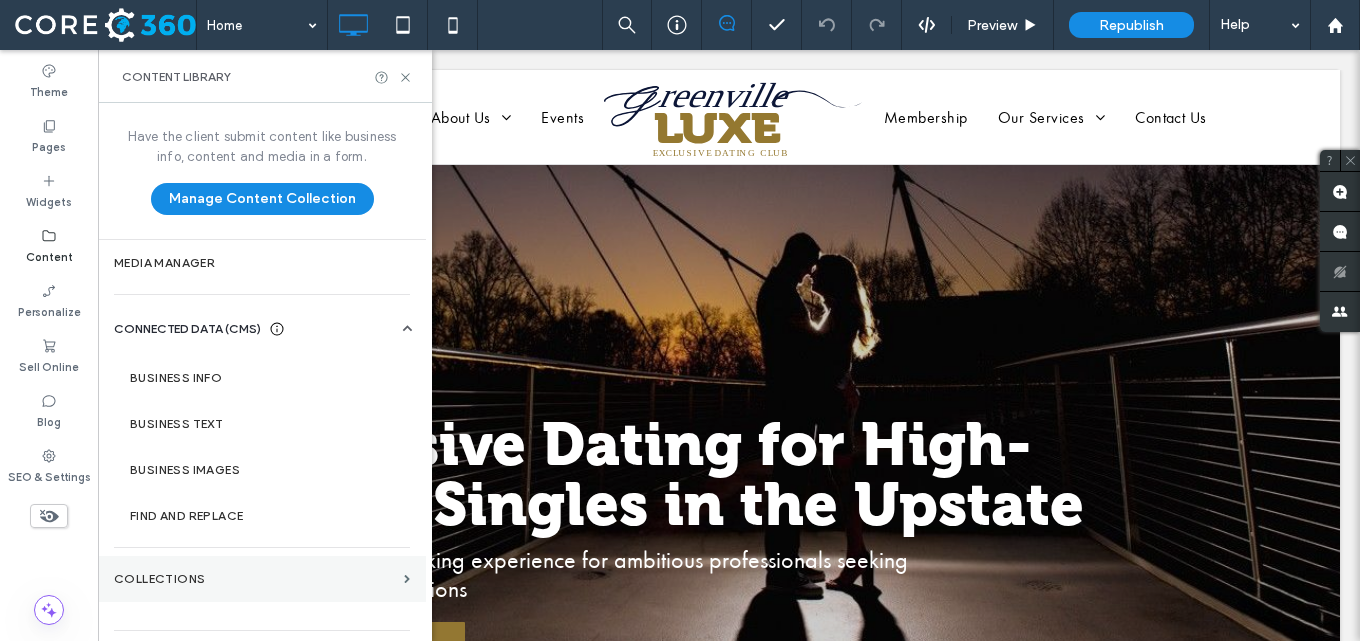 click on "Collections" at bounding box center (255, 579) 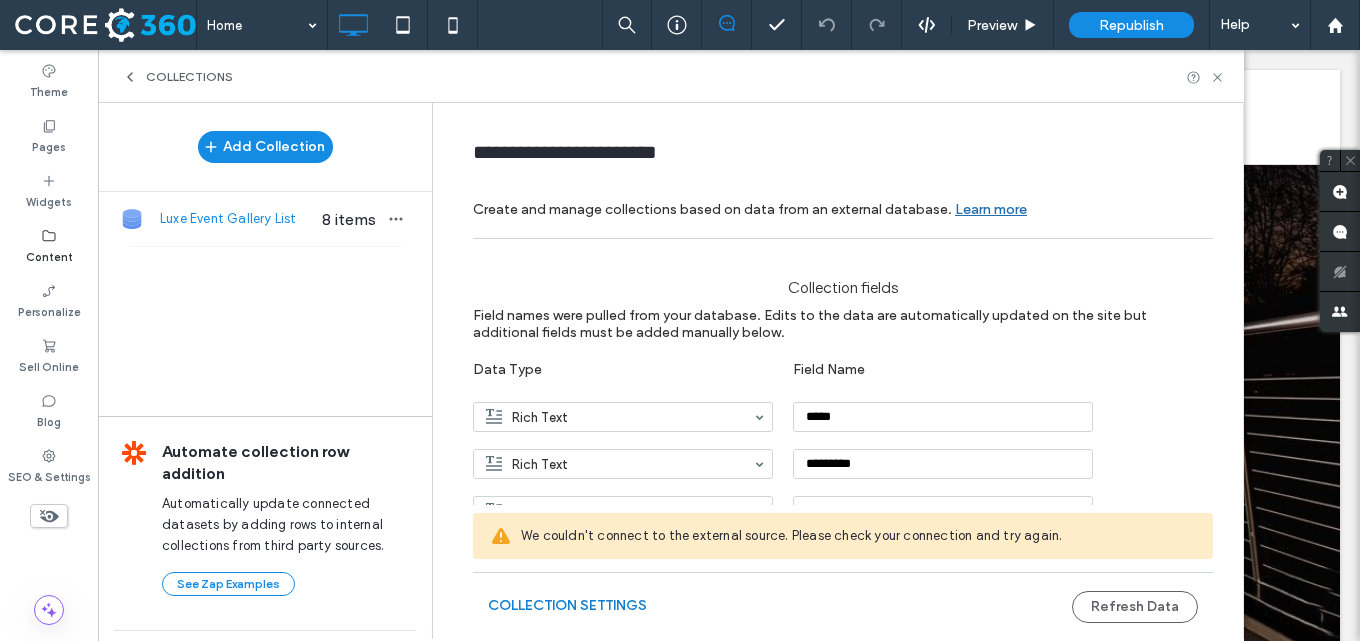click on "Collection Settings" at bounding box center (567, 606) 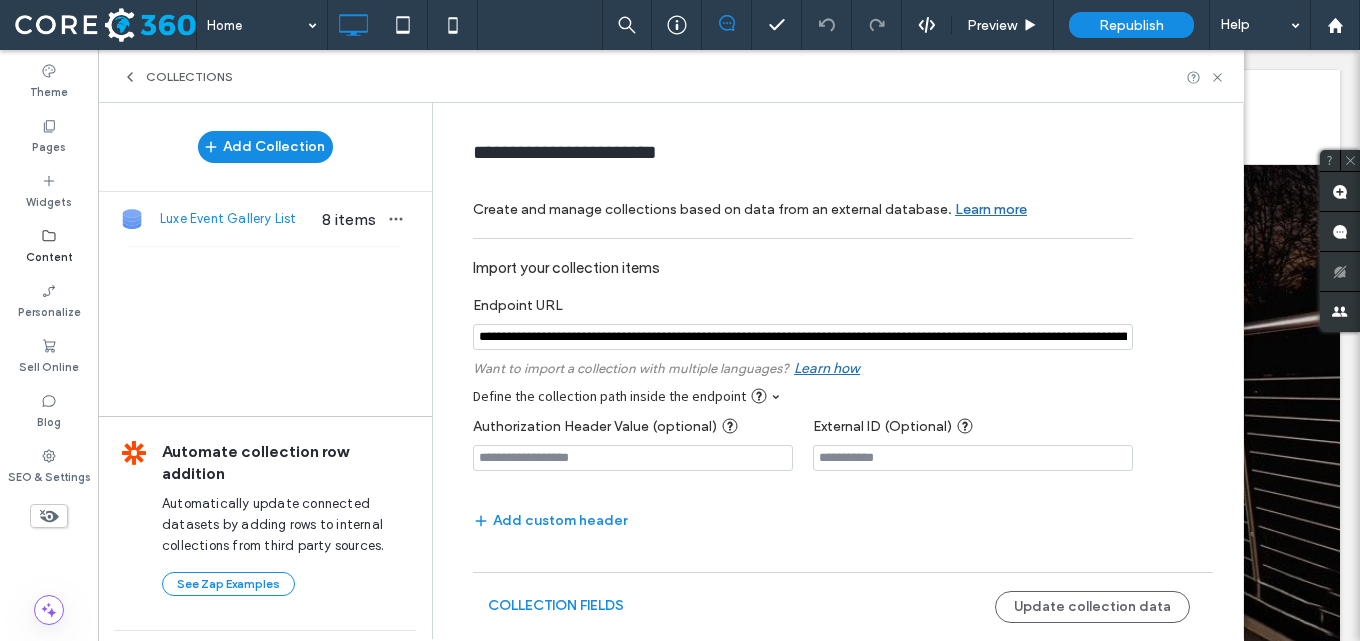 click at bounding box center [803, 337] 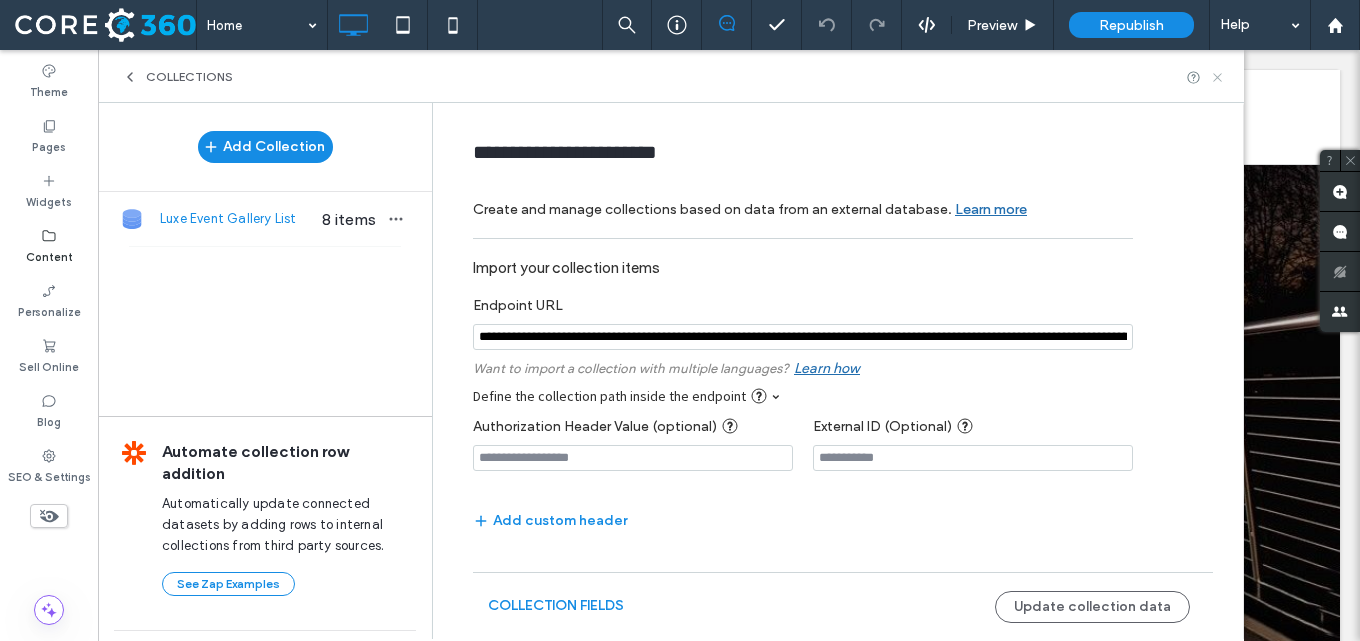 click 